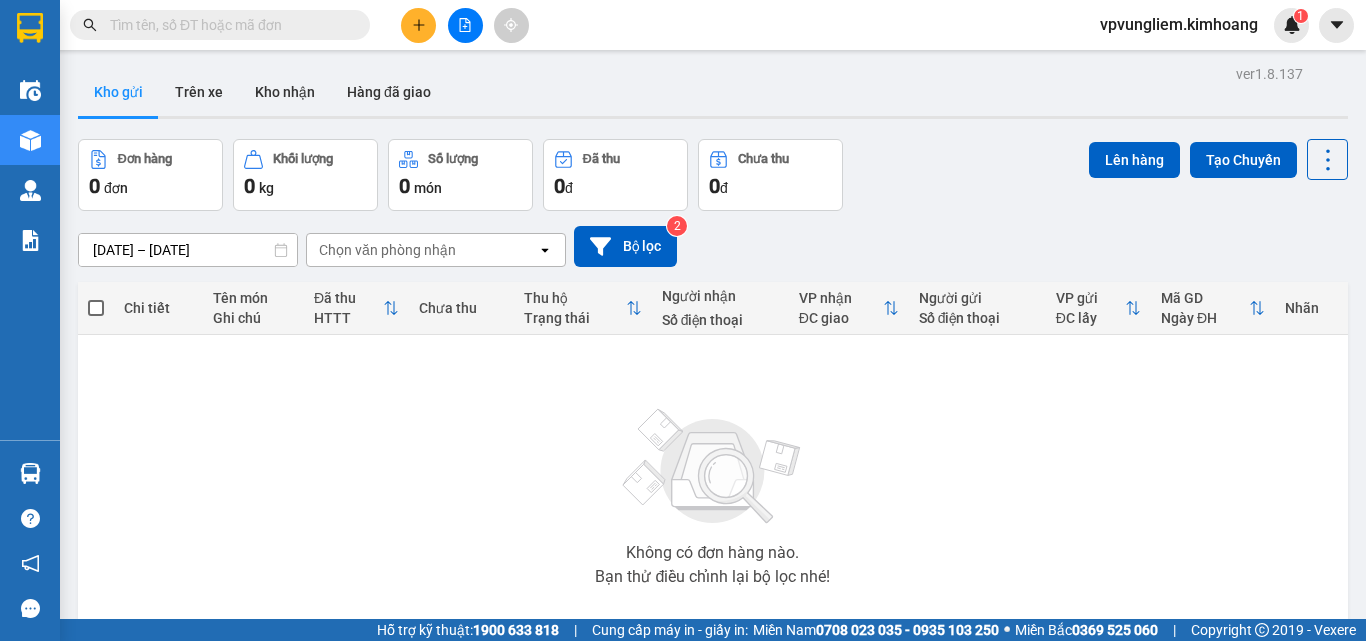 scroll, scrollTop: 0, scrollLeft: 0, axis: both 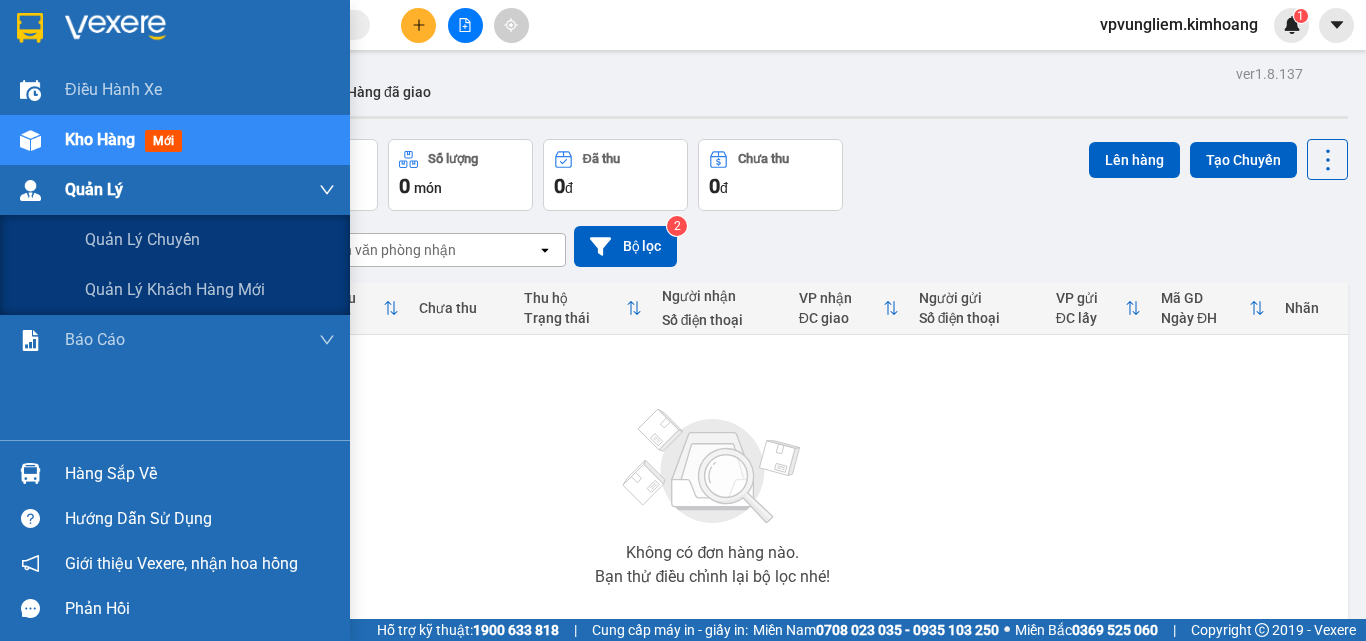 drag, startPoint x: 0, startPoint y: 219, endPoint x: 0, endPoint y: 195, distance: 24 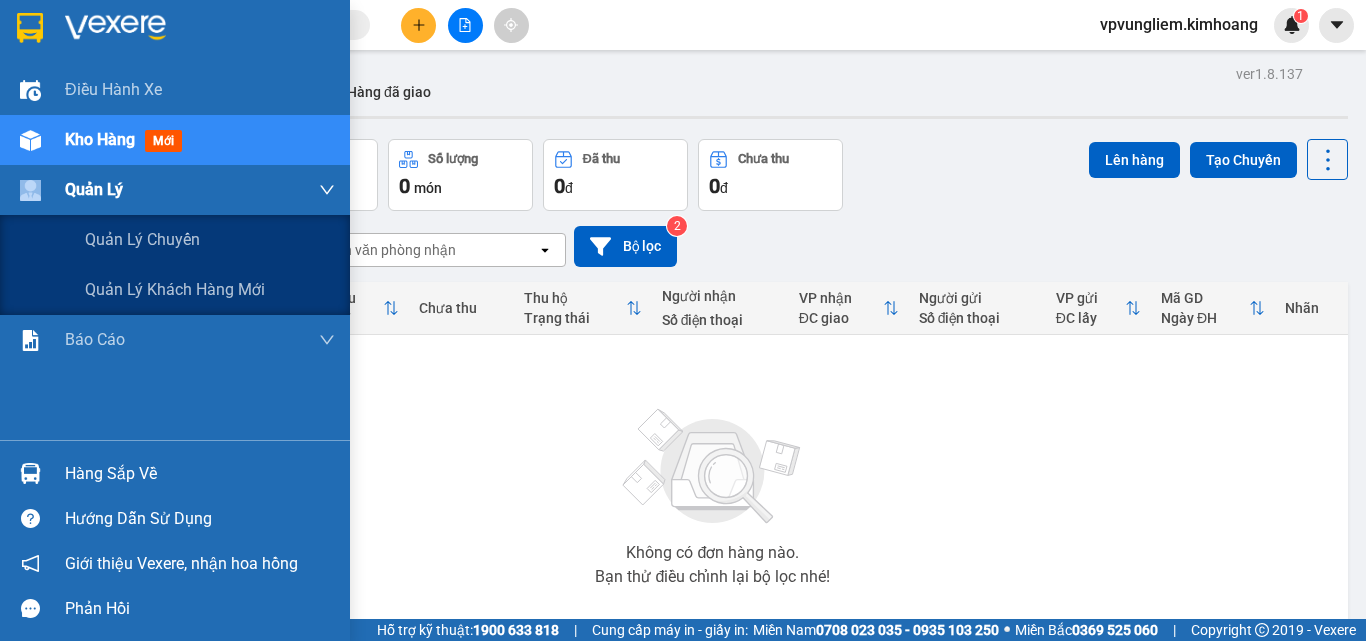 click on "Quản Lý" at bounding box center (175, 190) 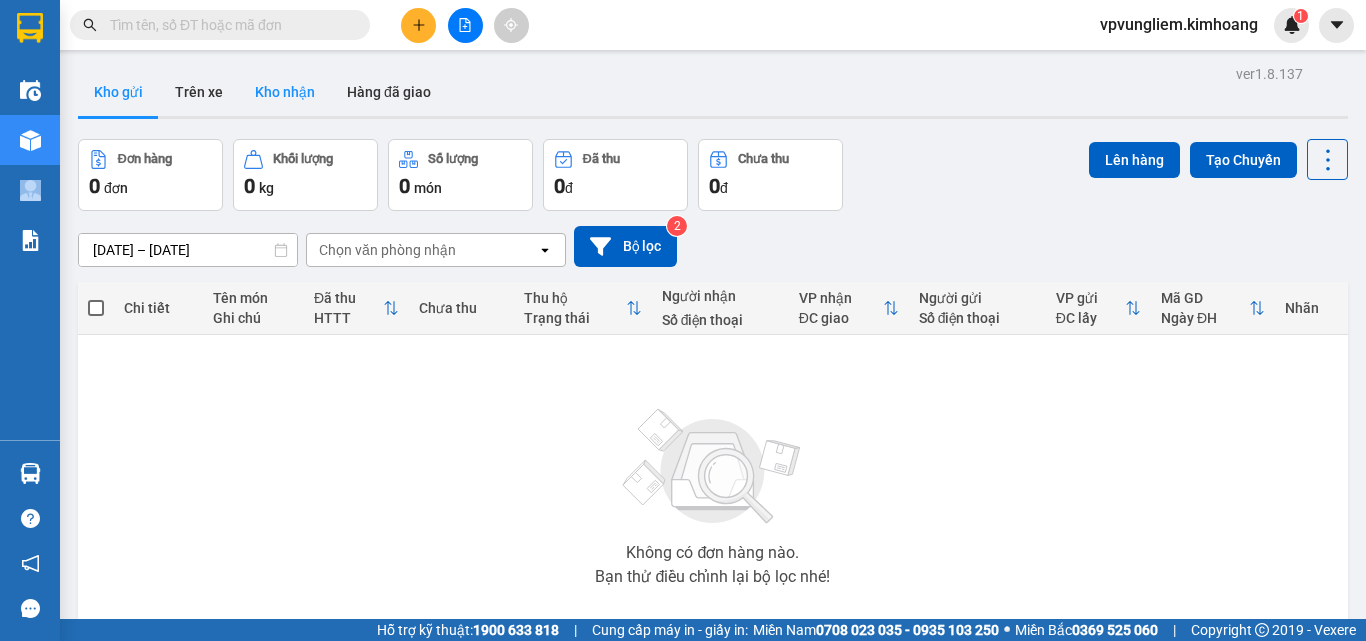 click on "Kho nhận" at bounding box center [285, 92] 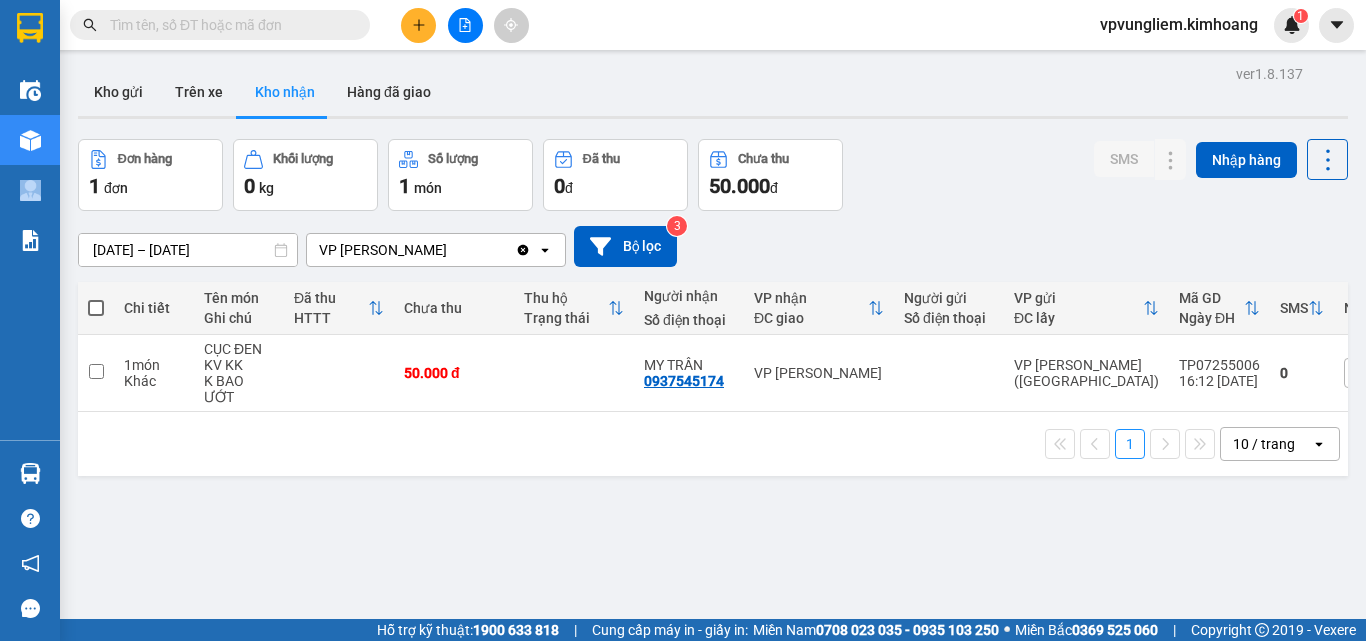 click at bounding box center (96, 308) 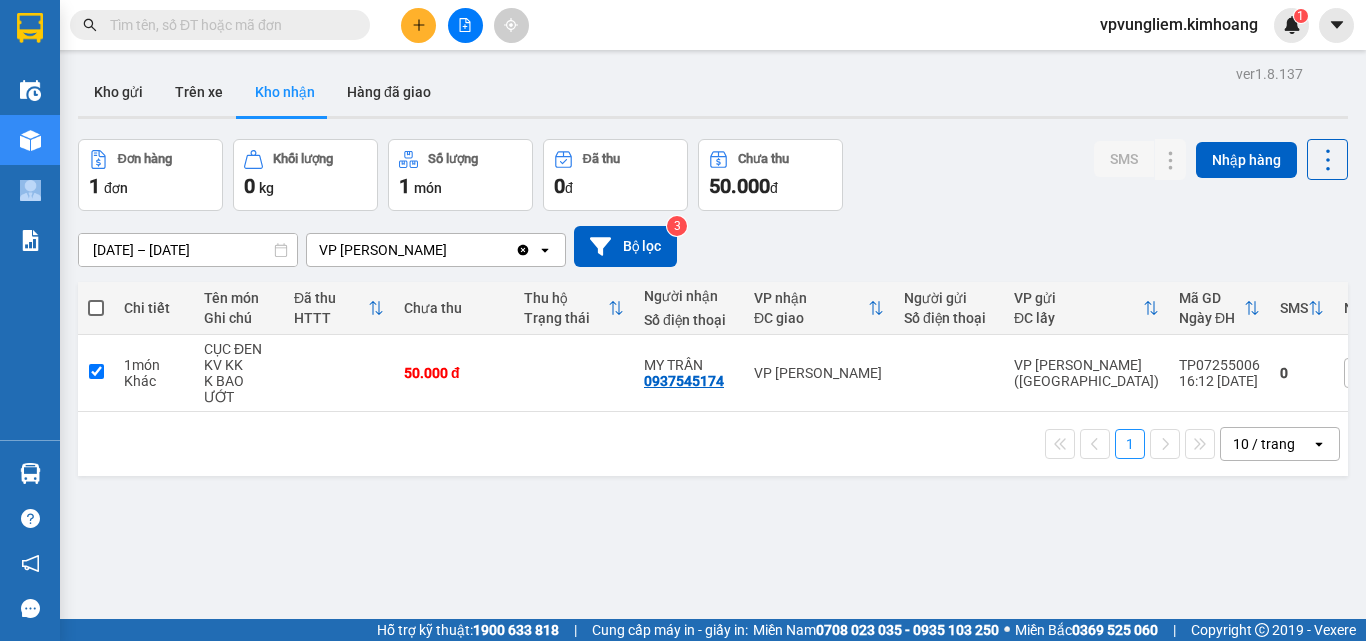 checkbox on "true" 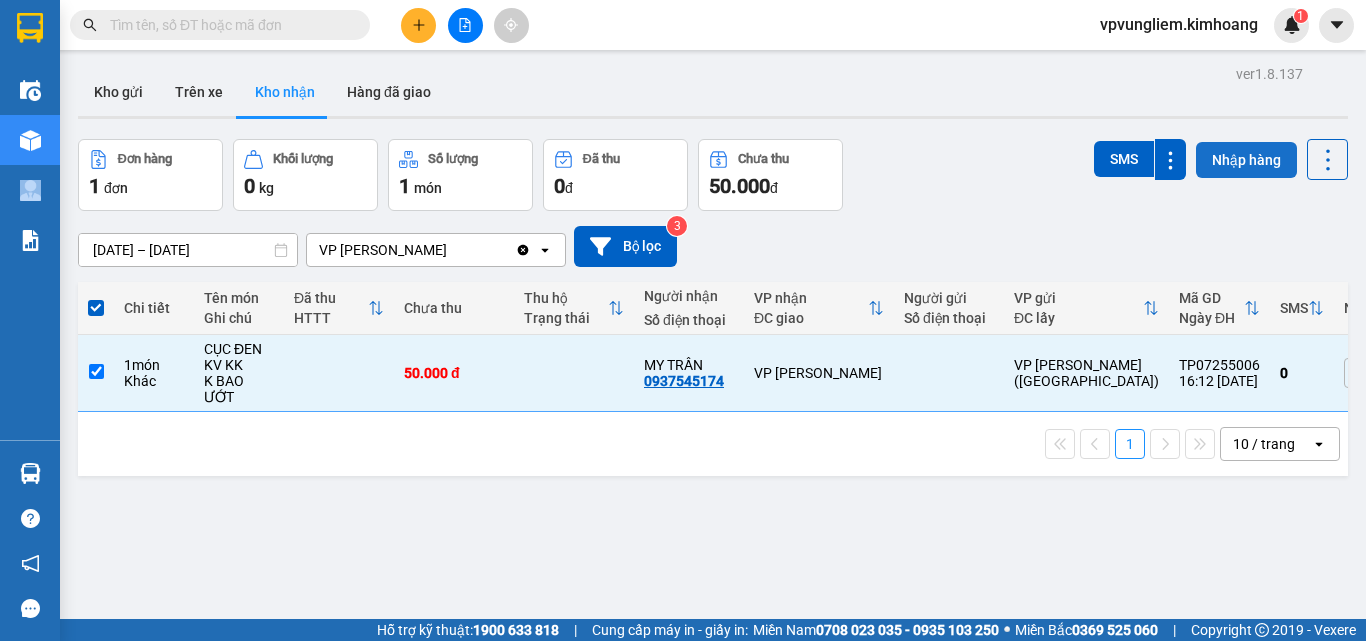 click on "Nhập hàng" at bounding box center (1246, 160) 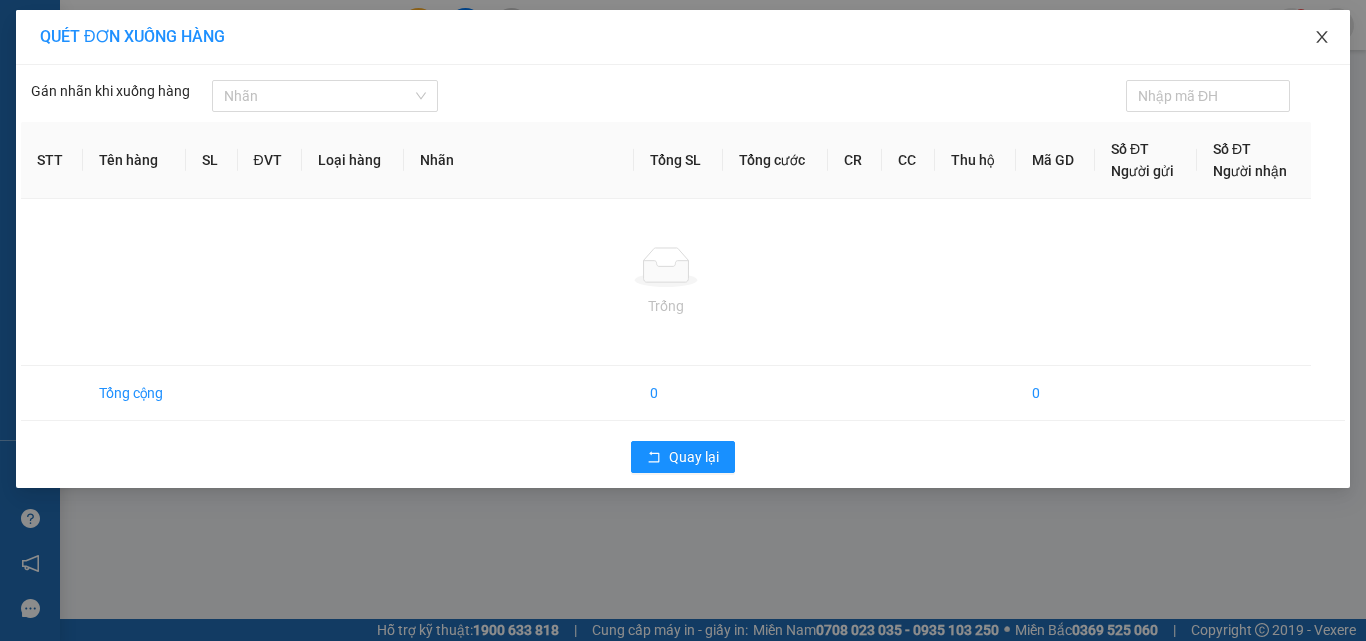 click 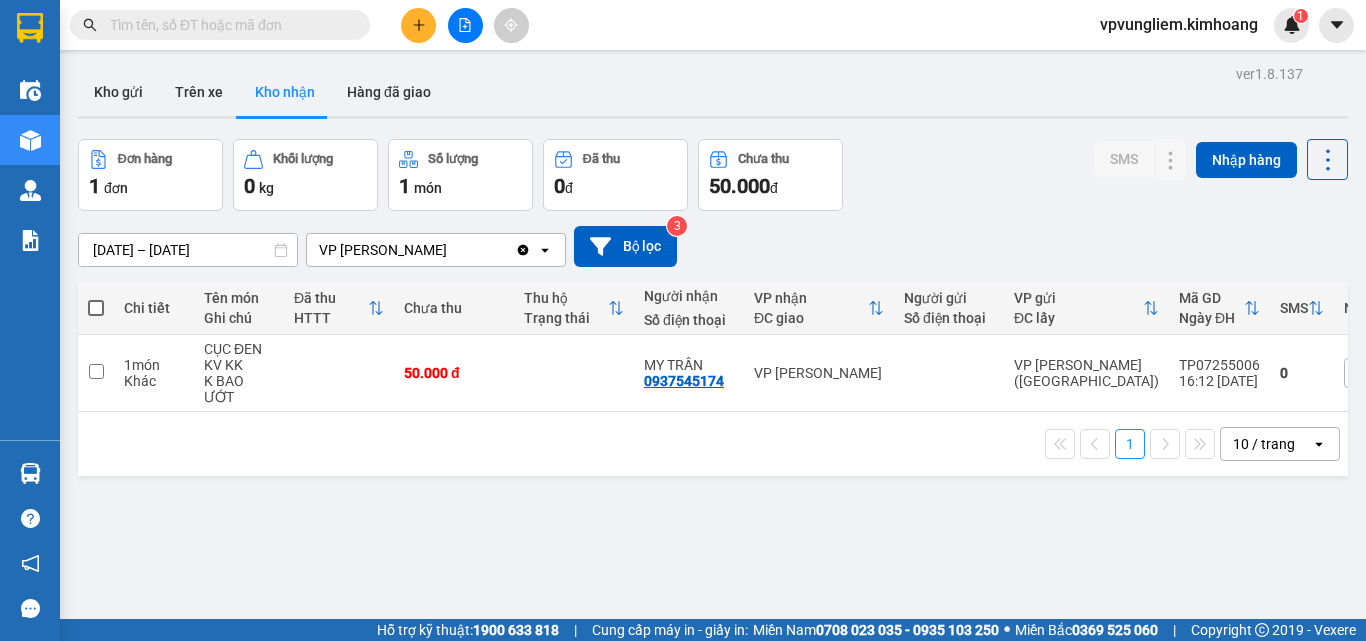 click at bounding box center (228, 25) 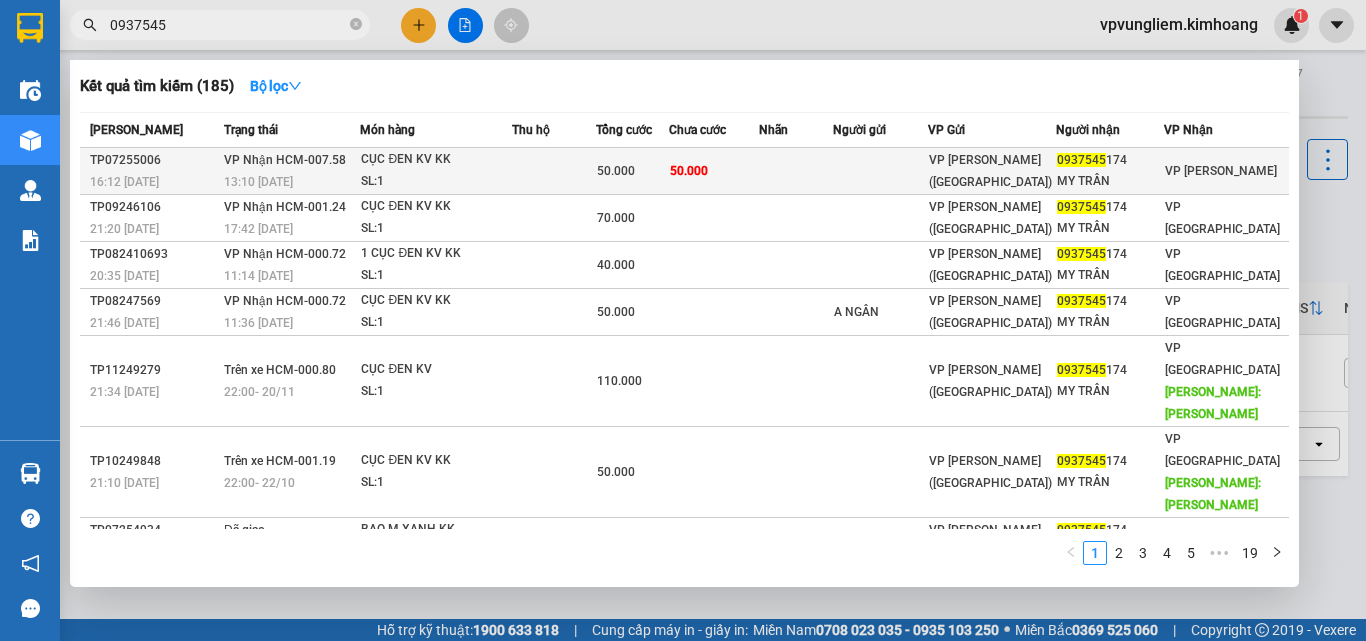 type on "0937545" 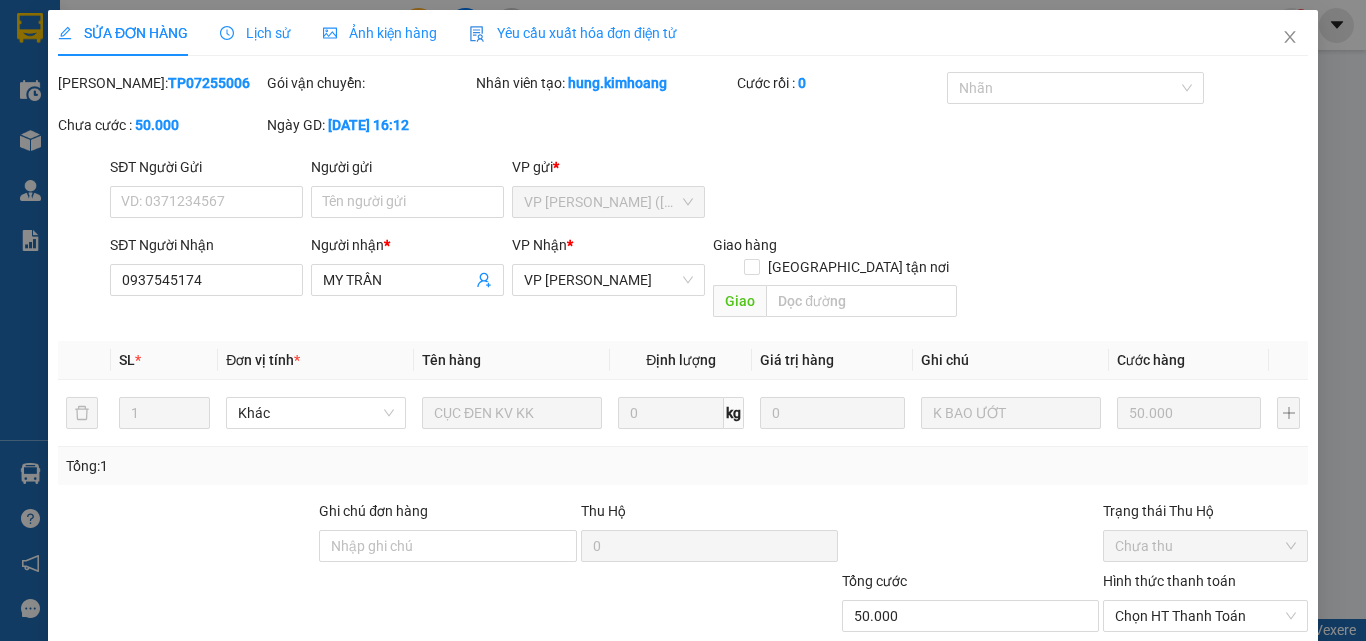 type on "0937545174" 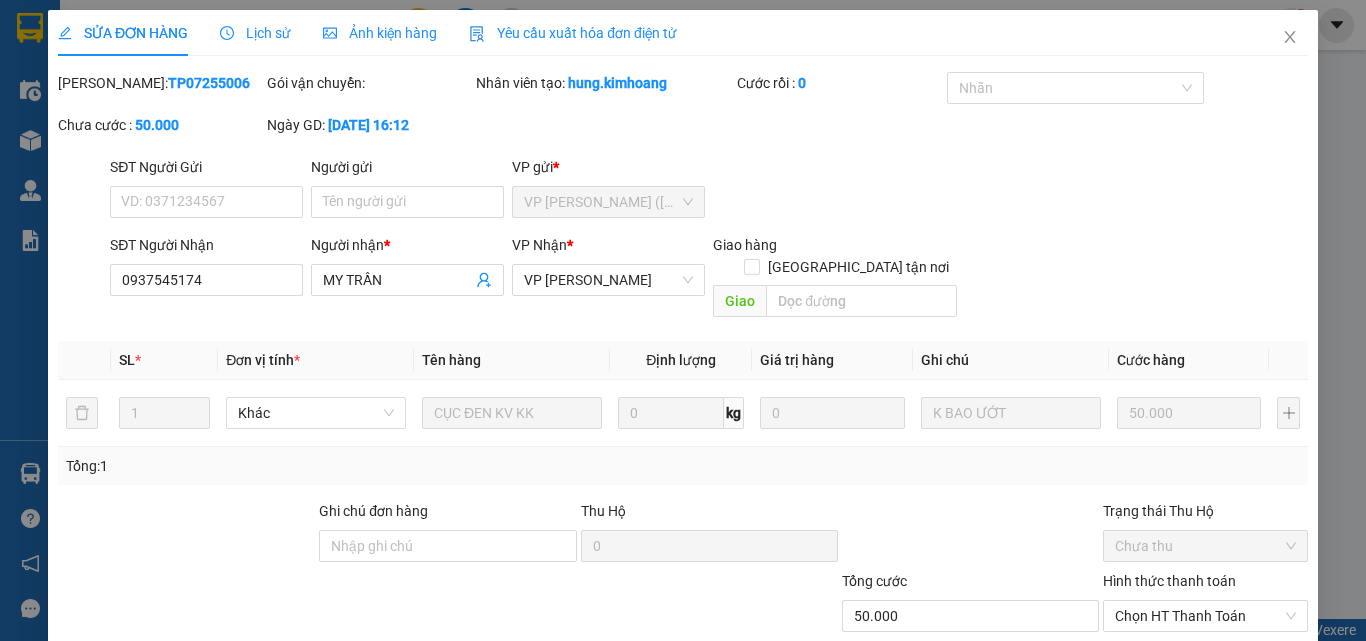 type on "MY TRẦN" 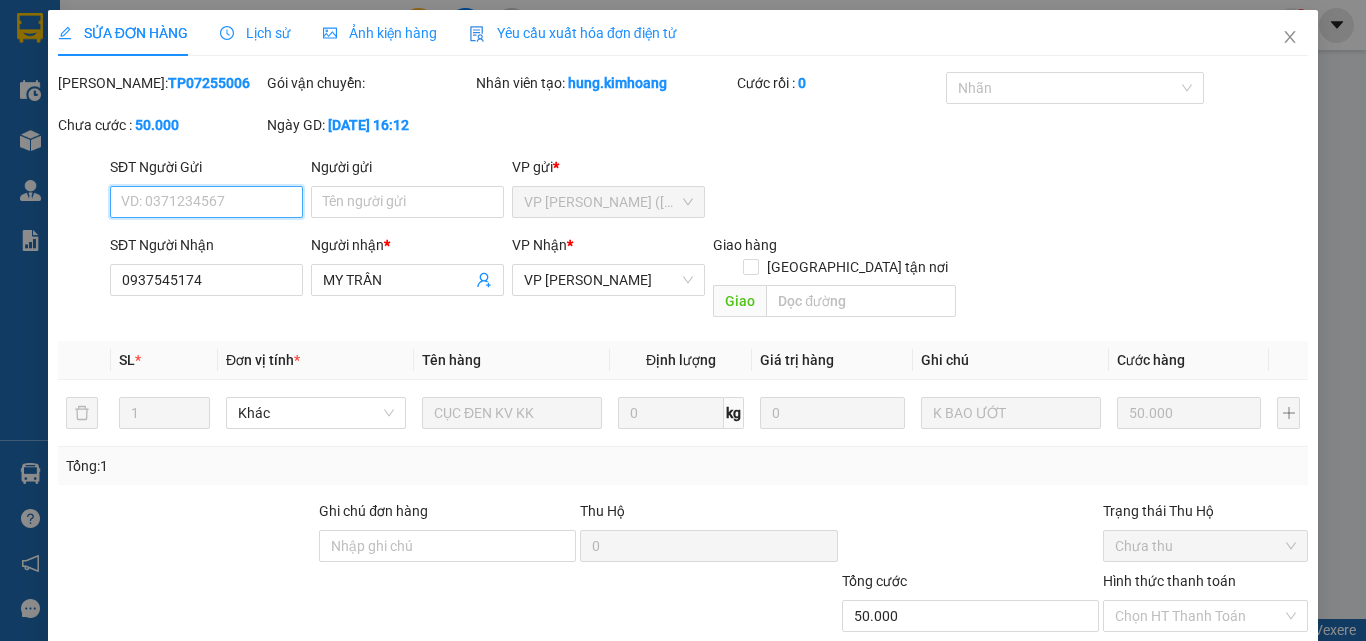 drag, startPoint x: 1278, startPoint y: 592, endPoint x: 1278, endPoint y: 620, distance: 28 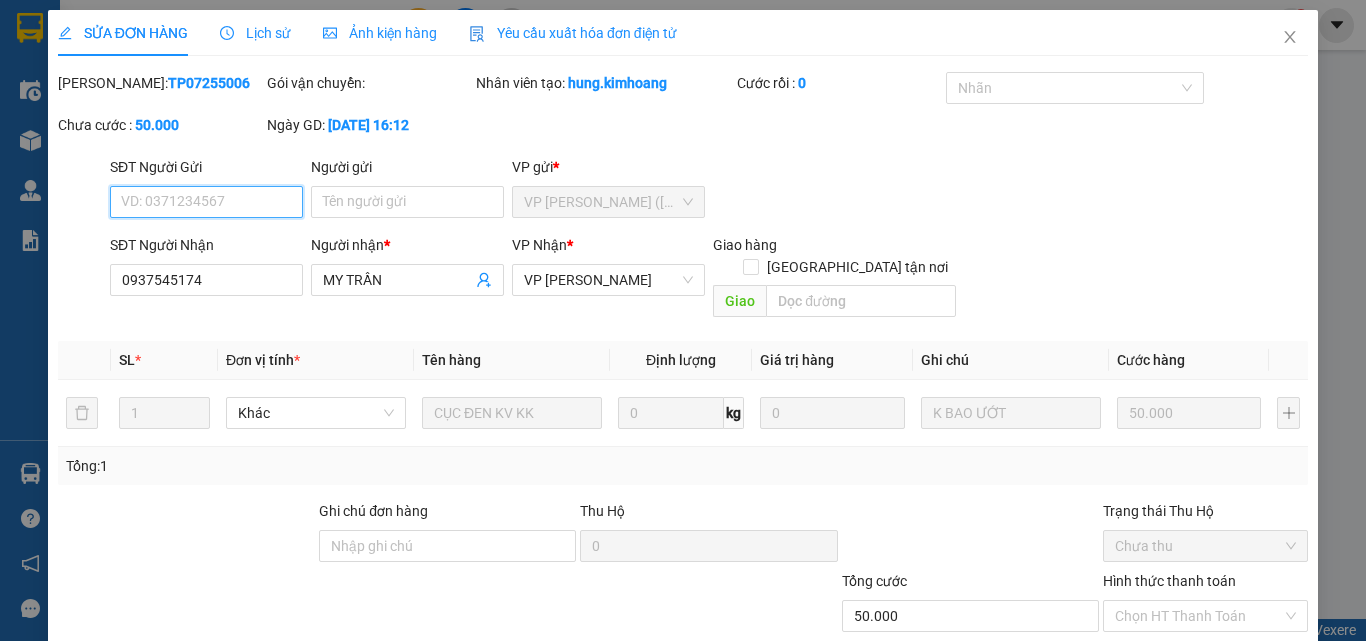 scroll, scrollTop: 100, scrollLeft: 0, axis: vertical 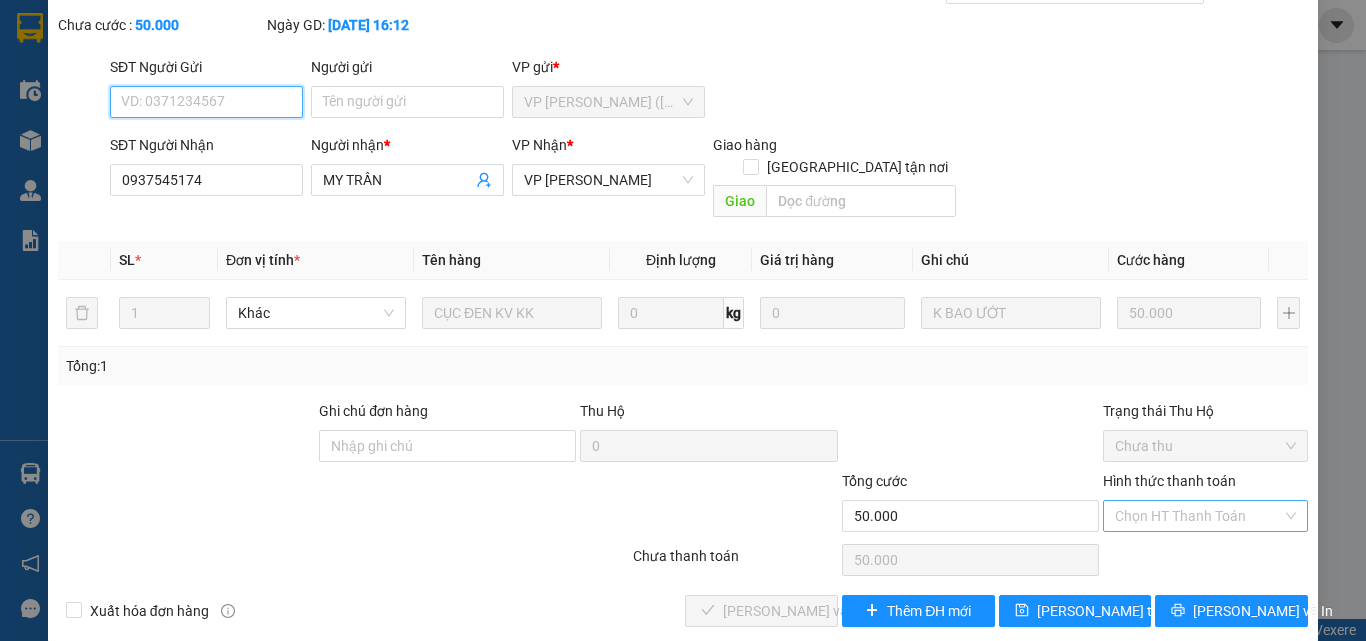 click on "Chọn HT Thanh Toán" at bounding box center (1205, 516) 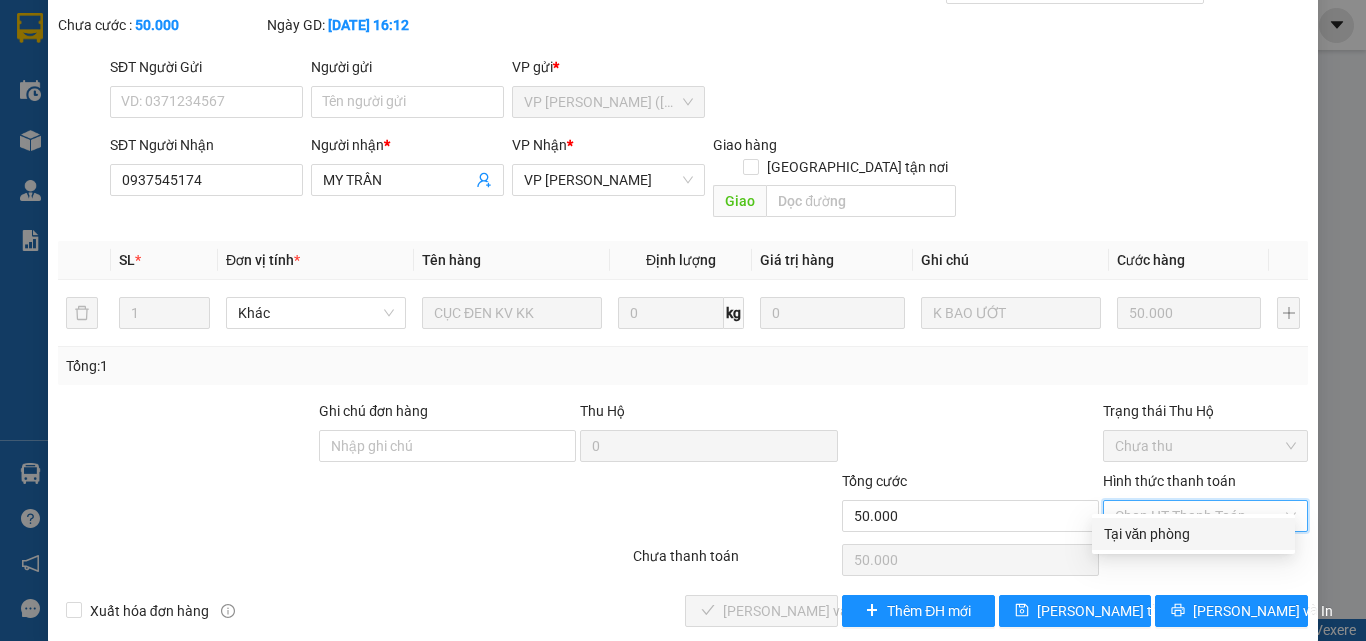 click on "Tại văn phòng" at bounding box center (1193, 534) 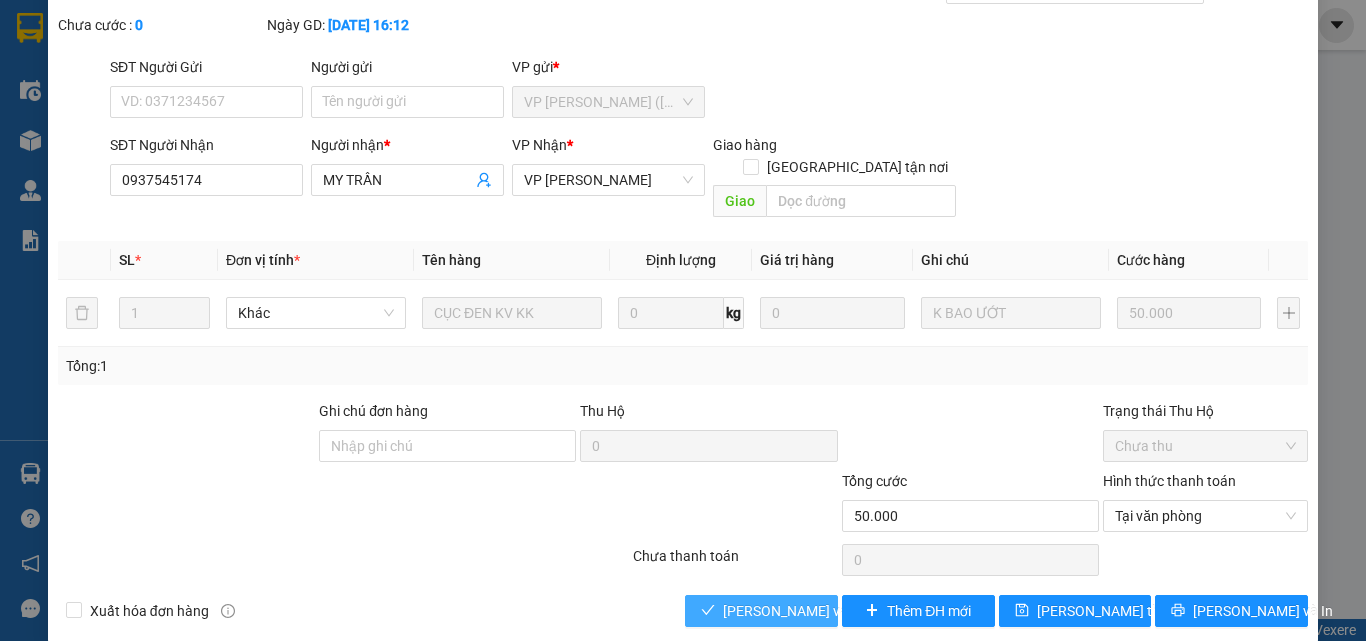 click on "[PERSON_NAME] và Giao hàng" at bounding box center [819, 611] 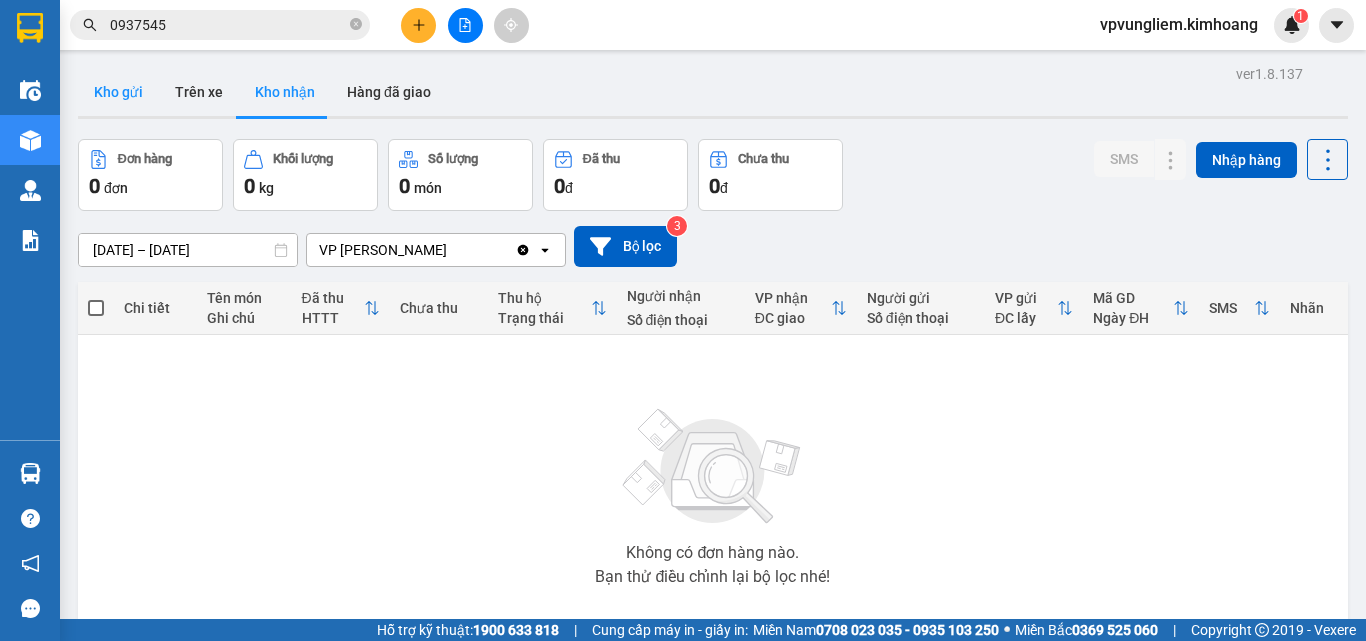 click on "Kho gửi" at bounding box center (118, 92) 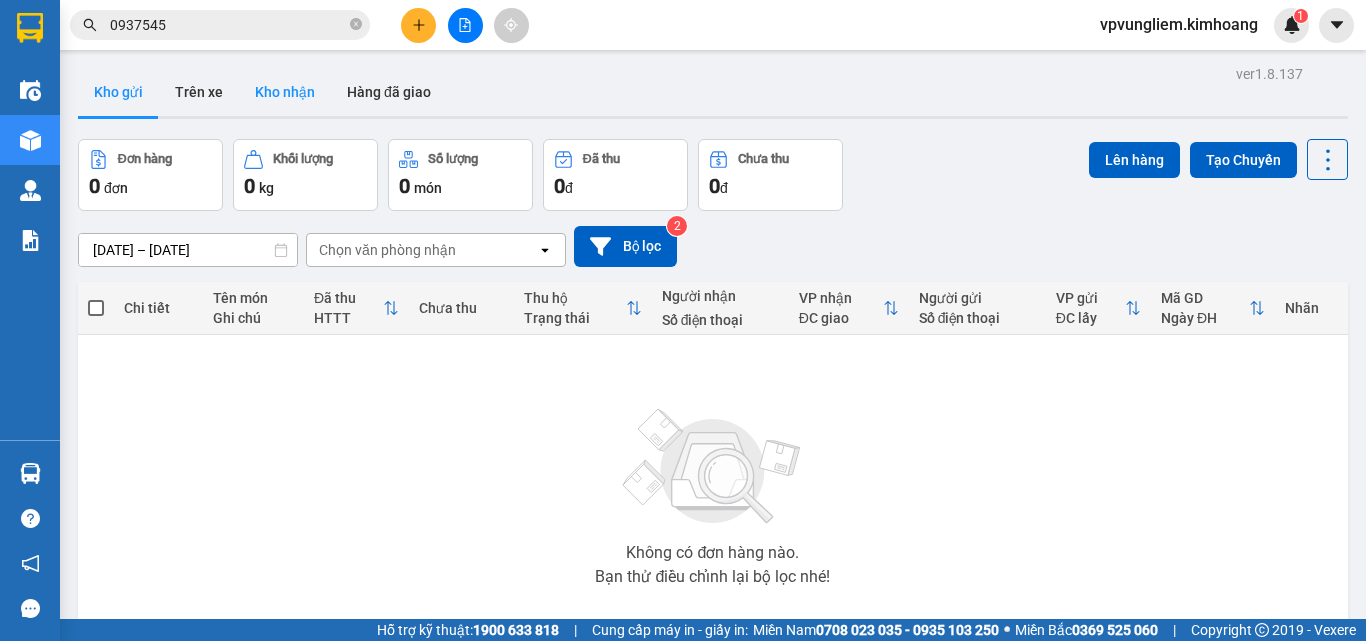 click on "Kho nhận" at bounding box center [285, 92] 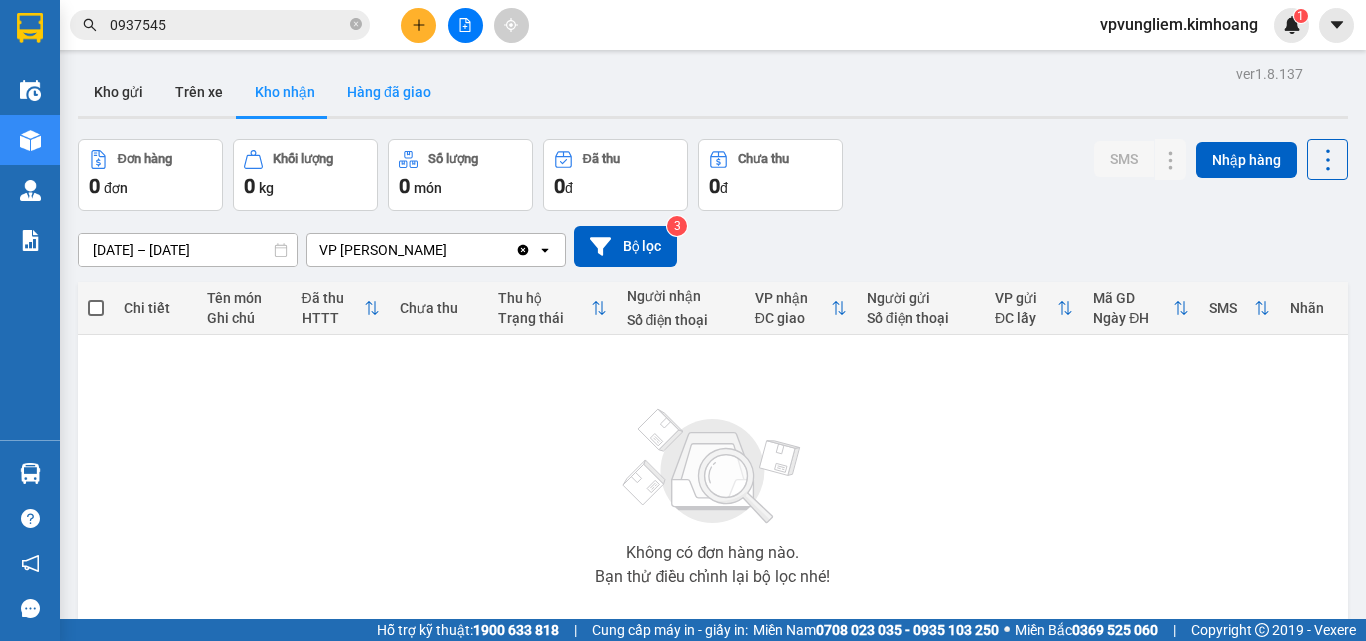 click on "Hàng đã giao" at bounding box center [389, 92] 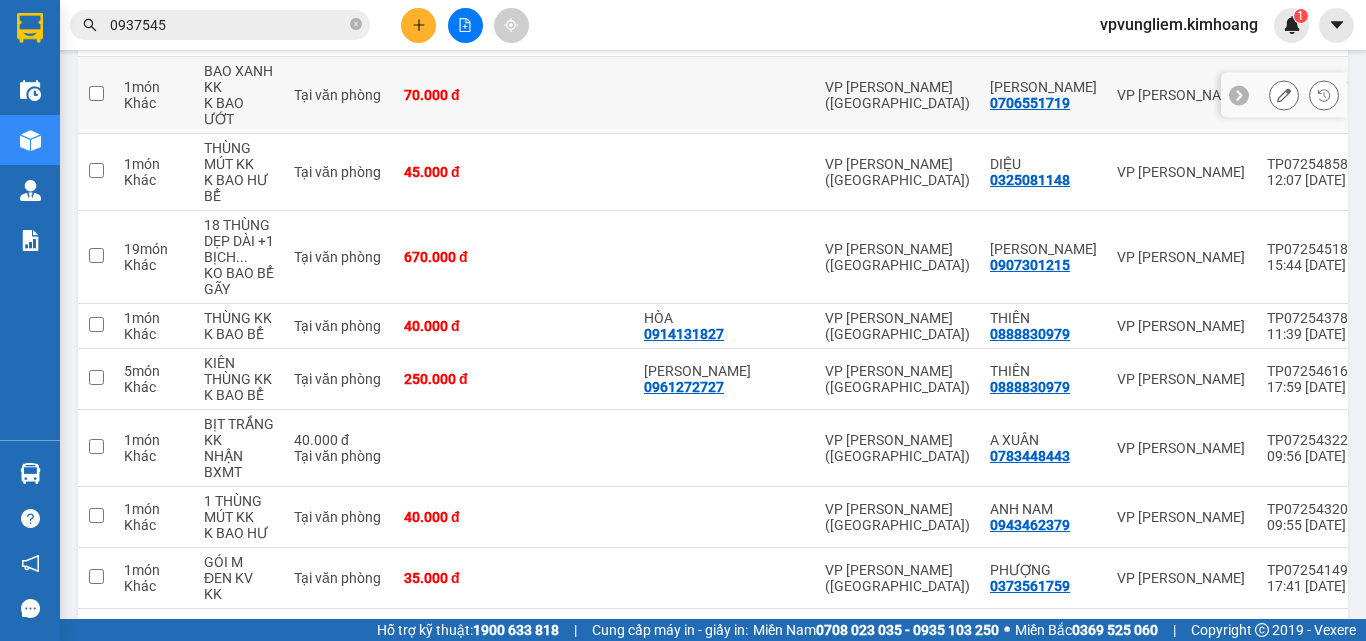scroll, scrollTop: 464, scrollLeft: 0, axis: vertical 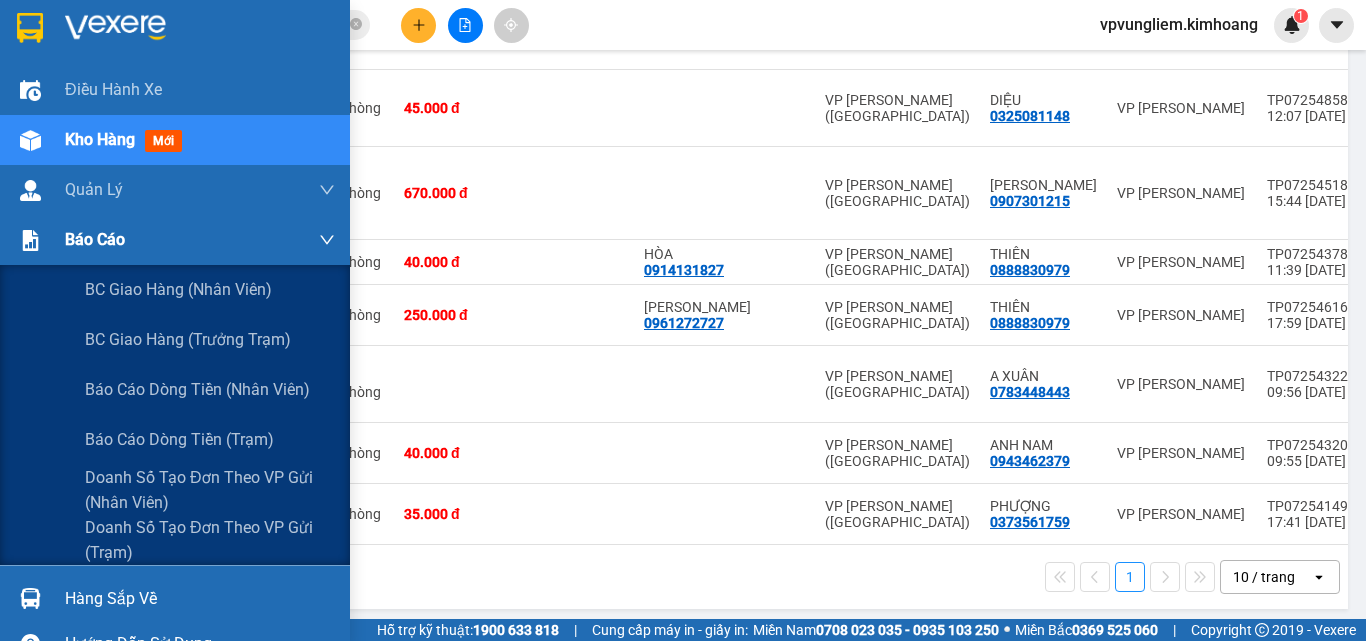 click on "Báo cáo" at bounding box center (200, 240) 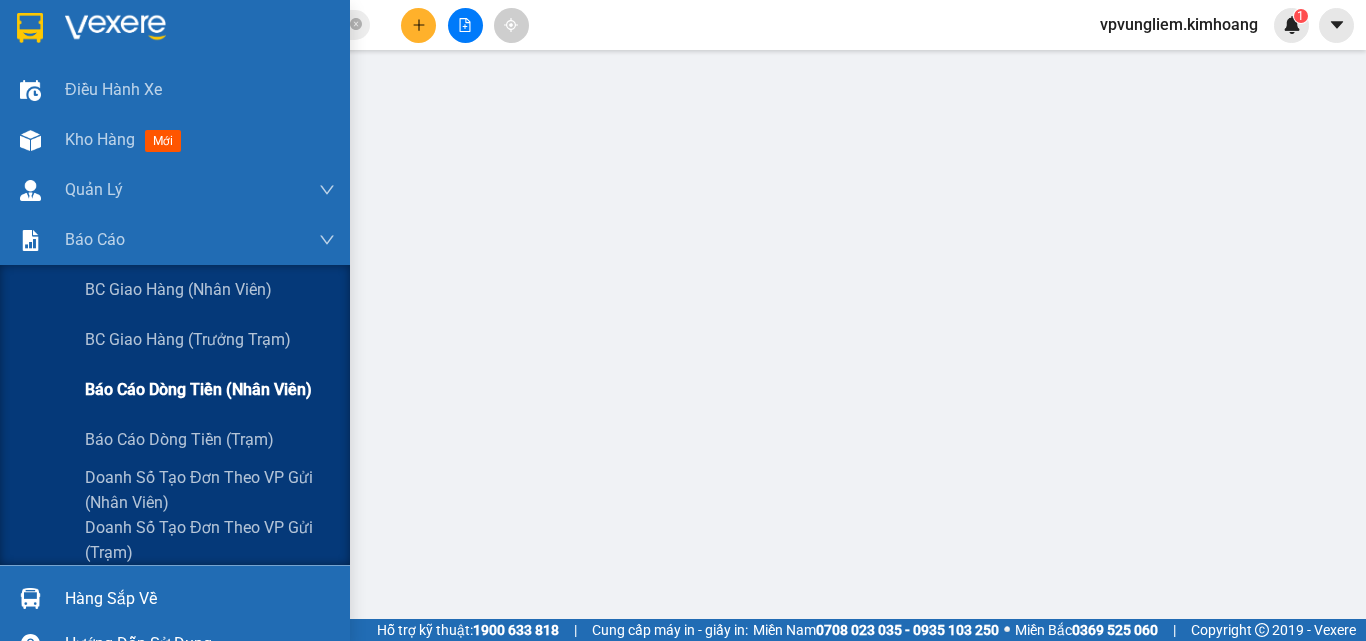 scroll, scrollTop: 351, scrollLeft: 0, axis: vertical 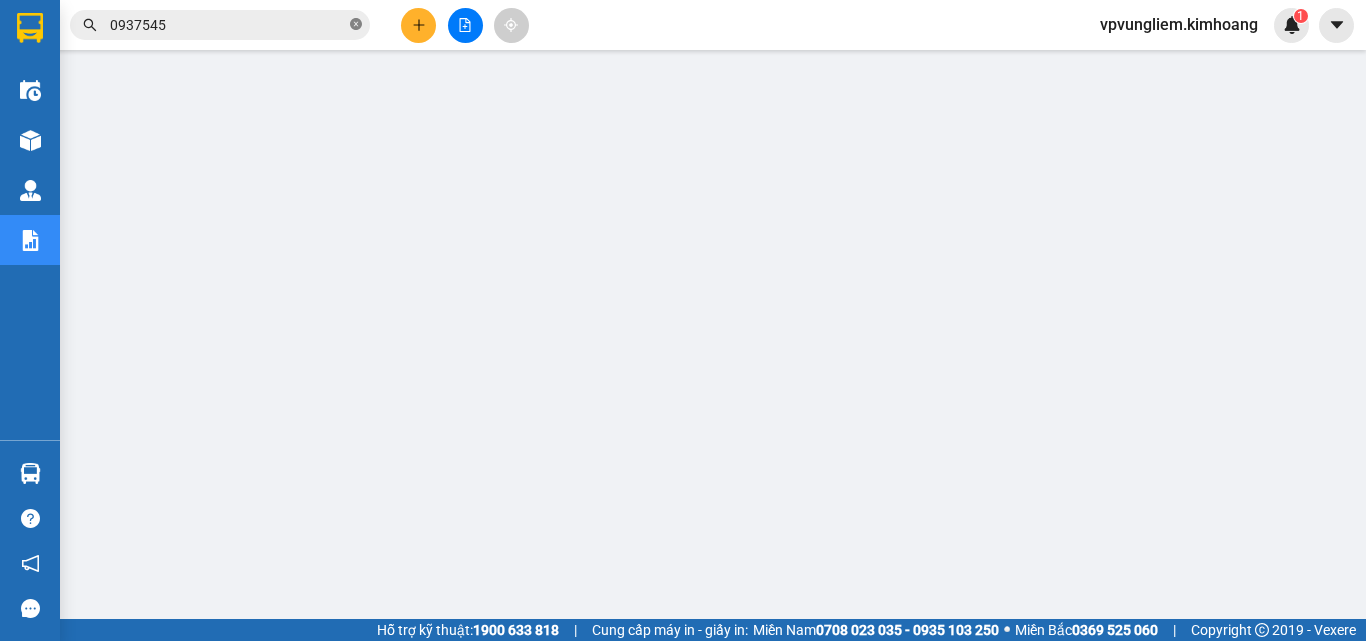 click 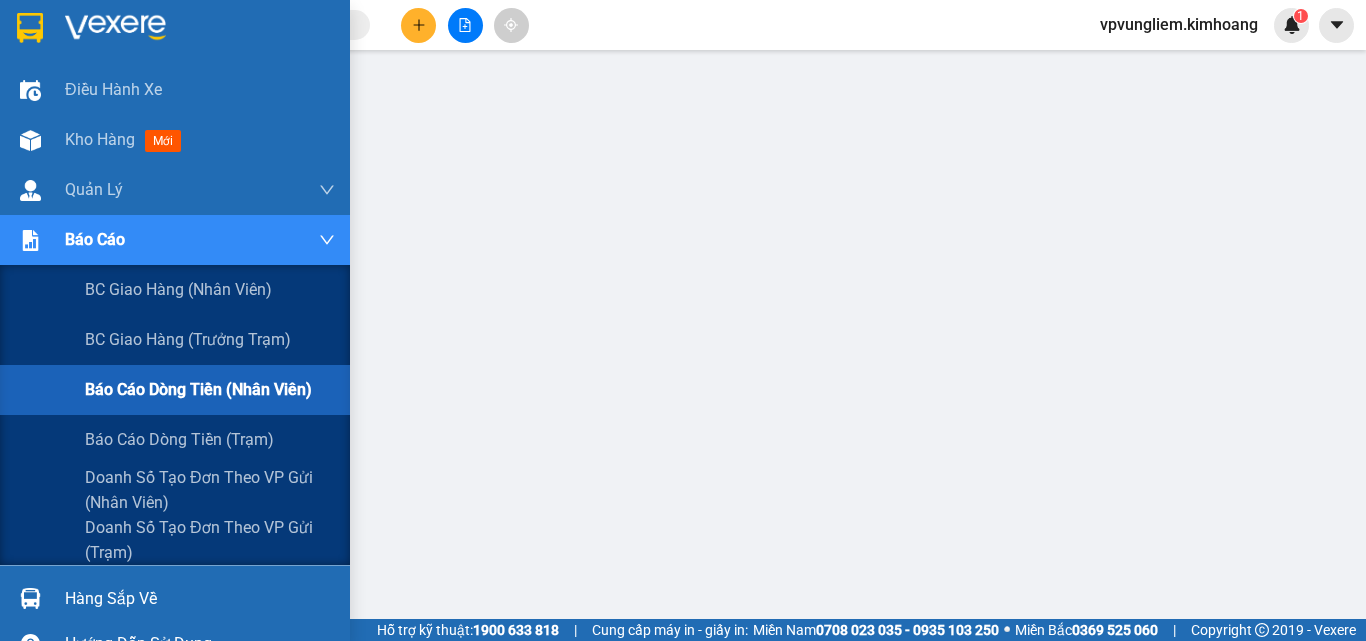 click on "Báo cáo dòng tiền (nhân viên)" at bounding box center (198, 389) 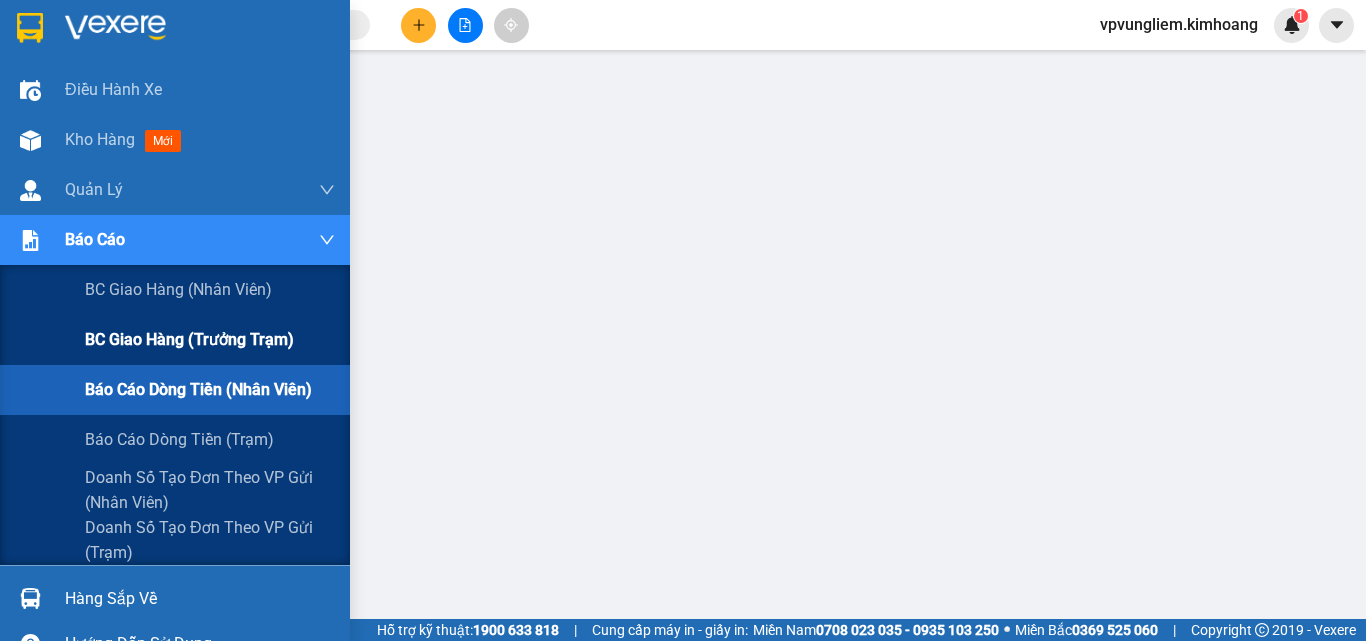 click on "BC giao hàng (trưởng trạm)" at bounding box center [189, 339] 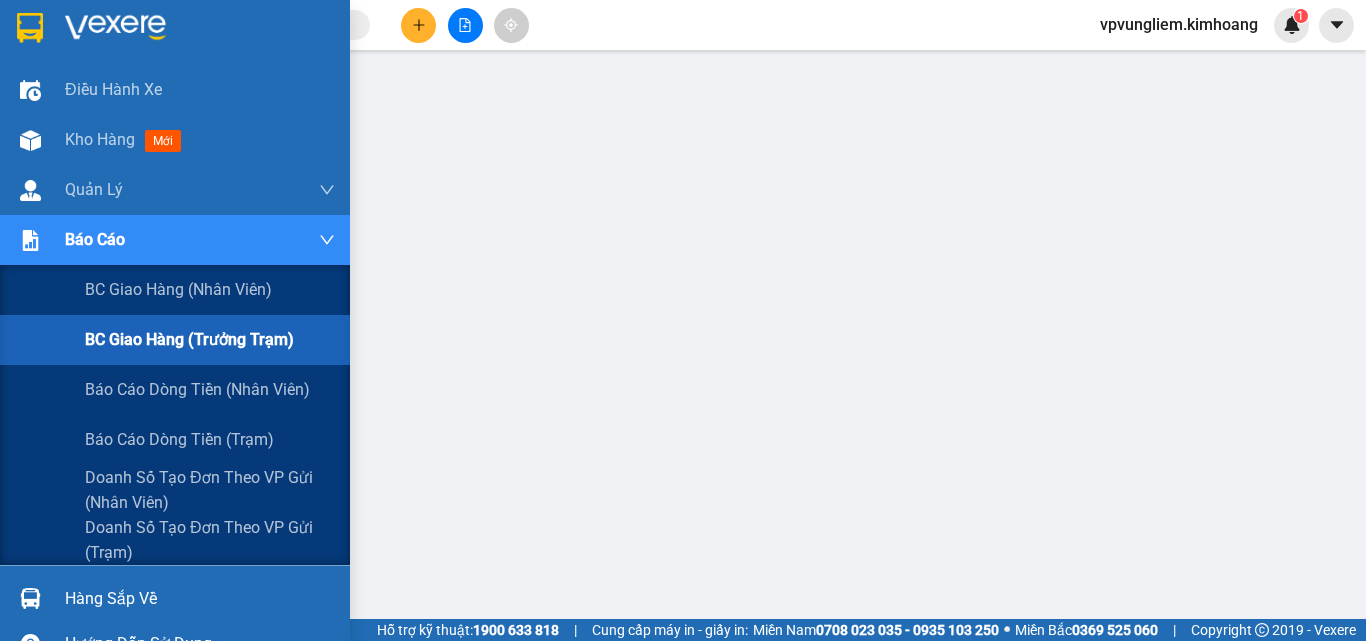 click on "Báo cáo" at bounding box center (95, 239) 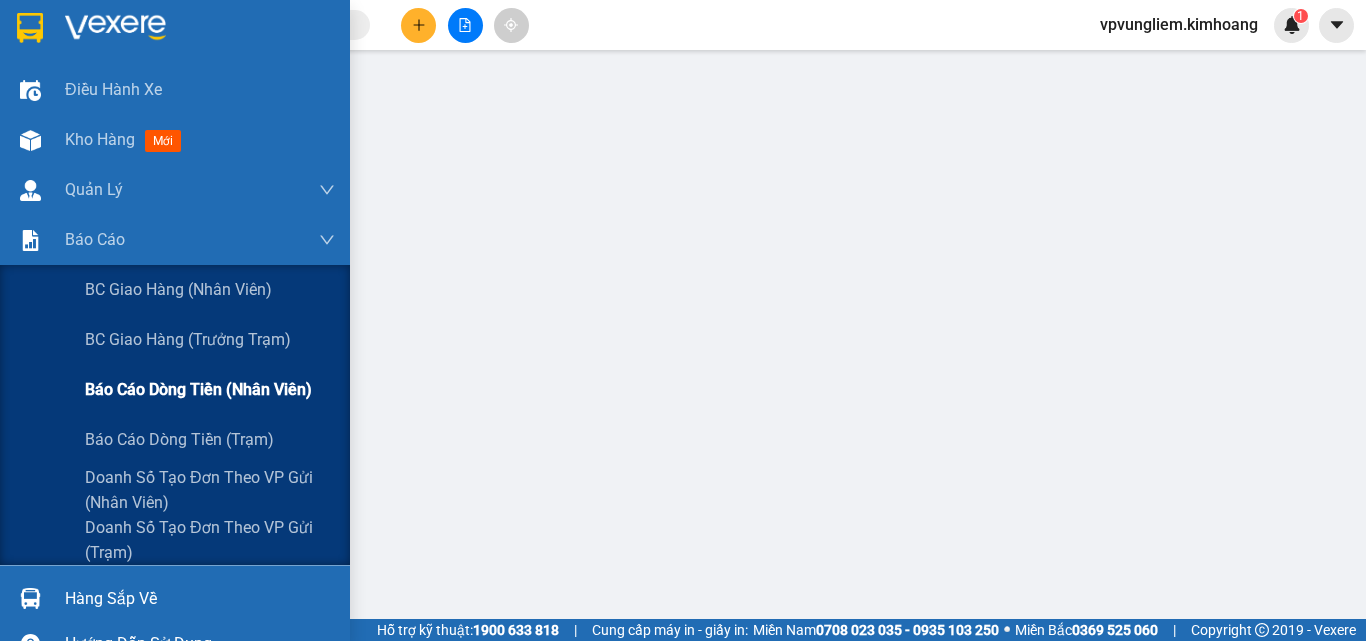 click on "Báo cáo dòng tiền (nhân viên)" at bounding box center (198, 389) 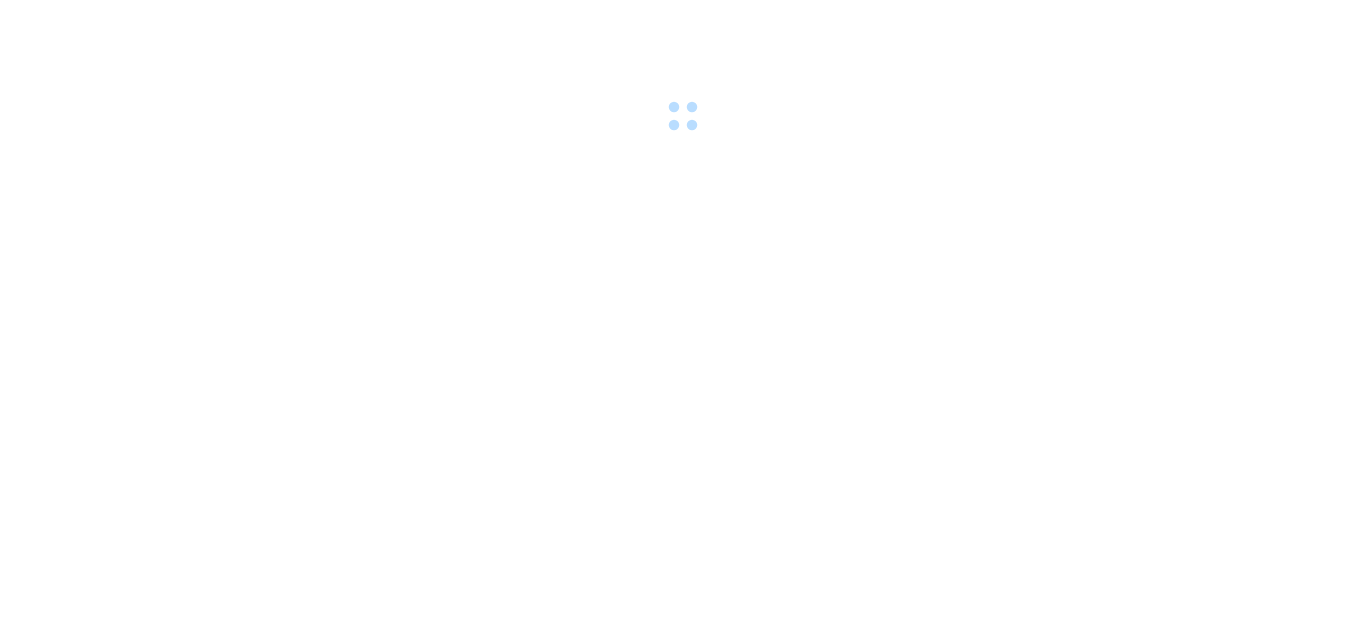 scroll, scrollTop: 0, scrollLeft: 0, axis: both 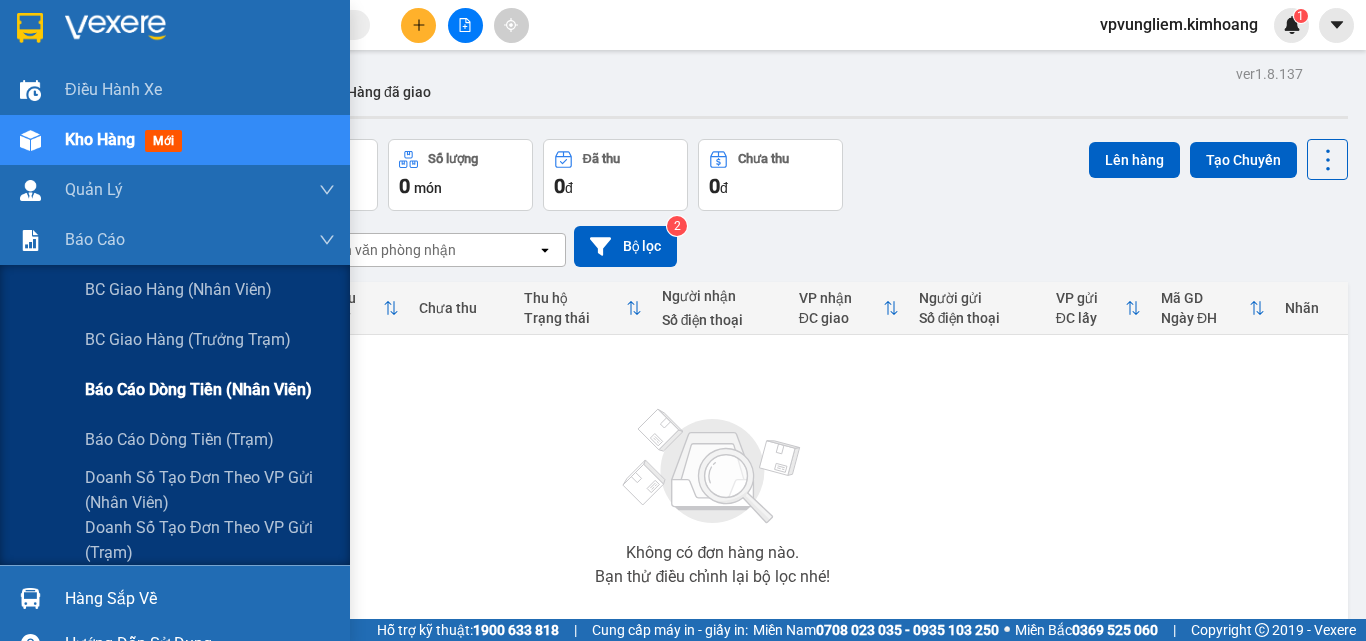 click on "Báo cáo dòng tiền (nhân viên)" at bounding box center [198, 389] 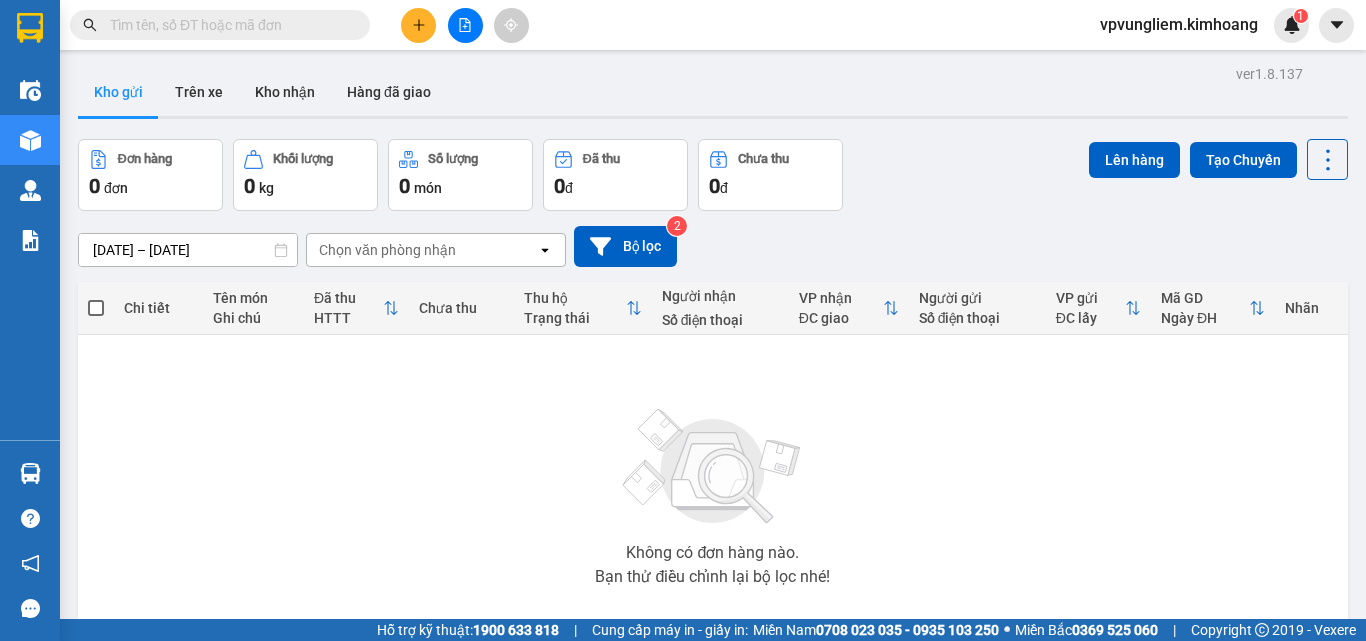 click on "Kho gửi" at bounding box center (118, 92) 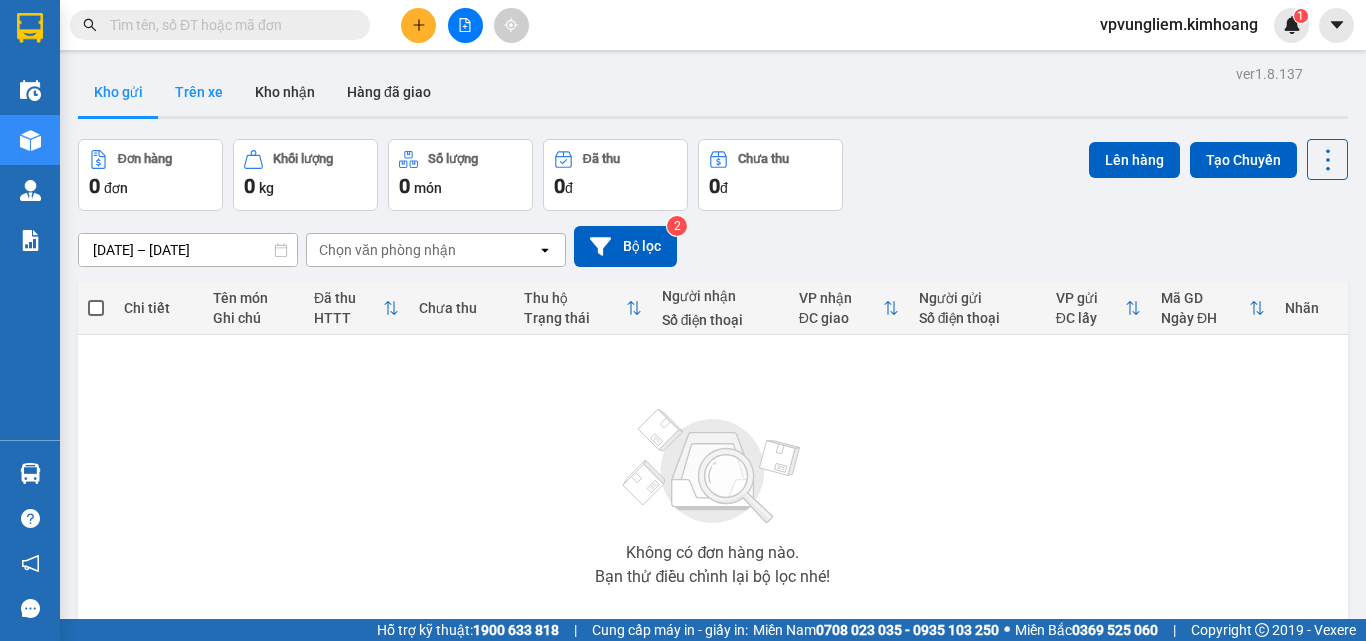 click on "Trên xe" at bounding box center [199, 92] 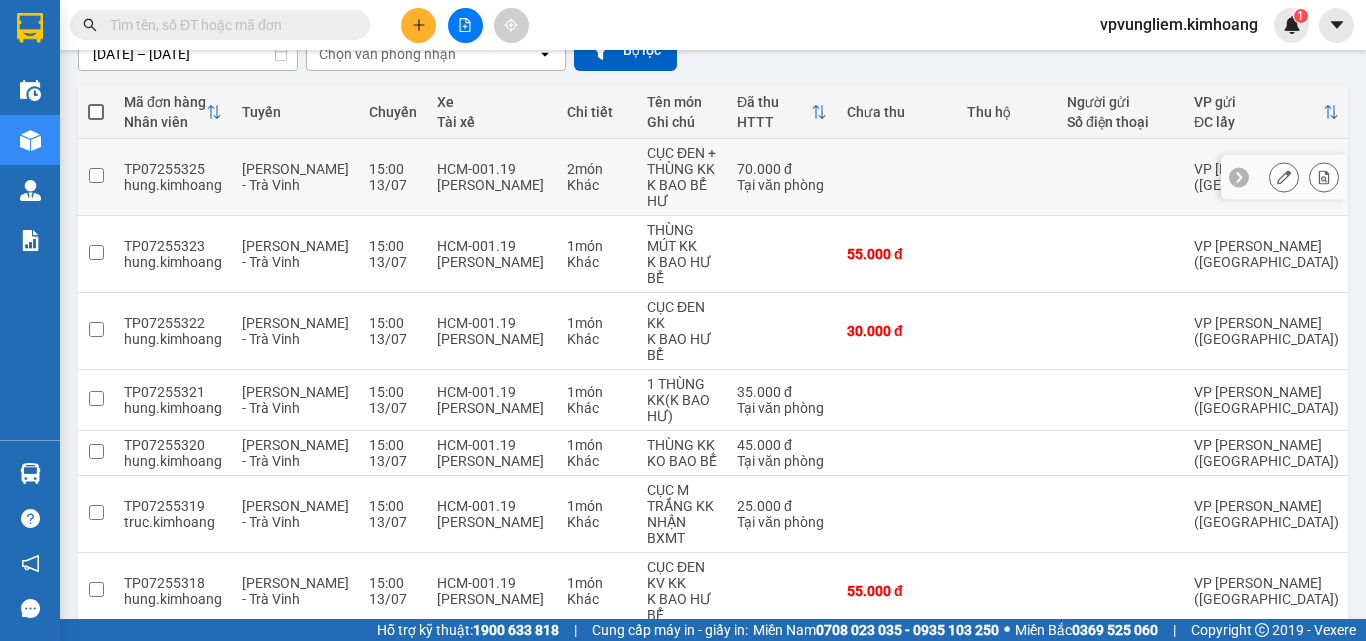 scroll, scrollTop: 0, scrollLeft: 0, axis: both 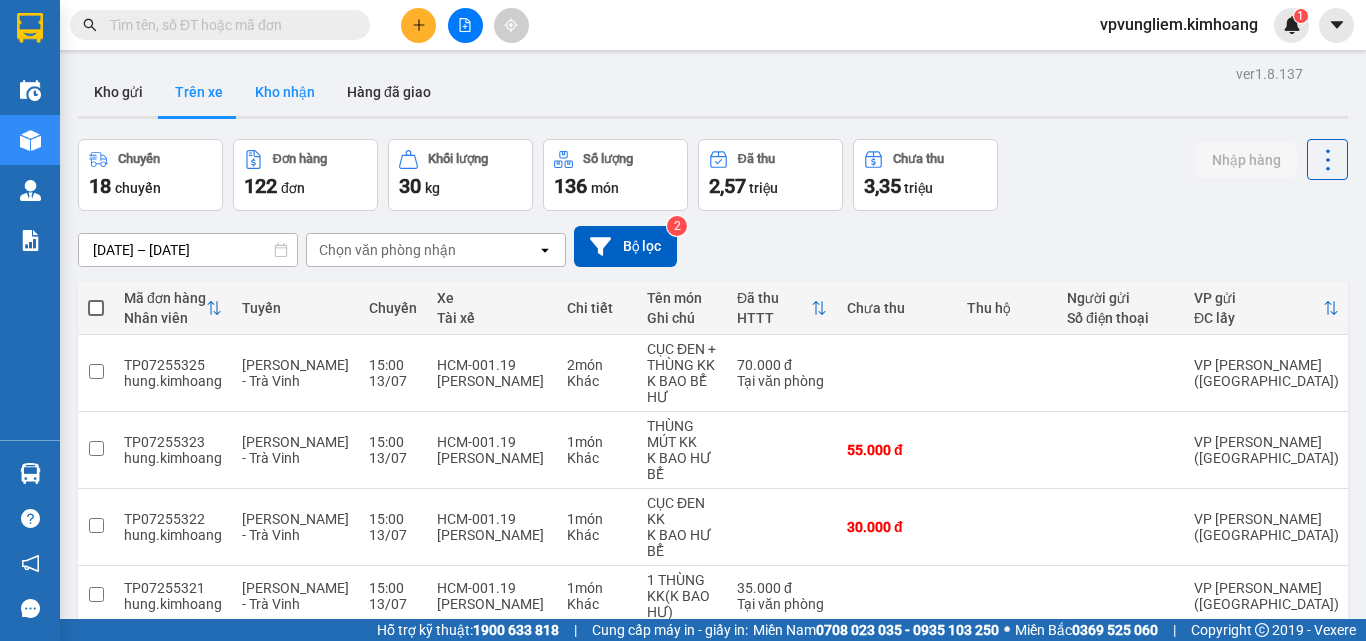 click on "Kho nhận" at bounding box center (285, 92) 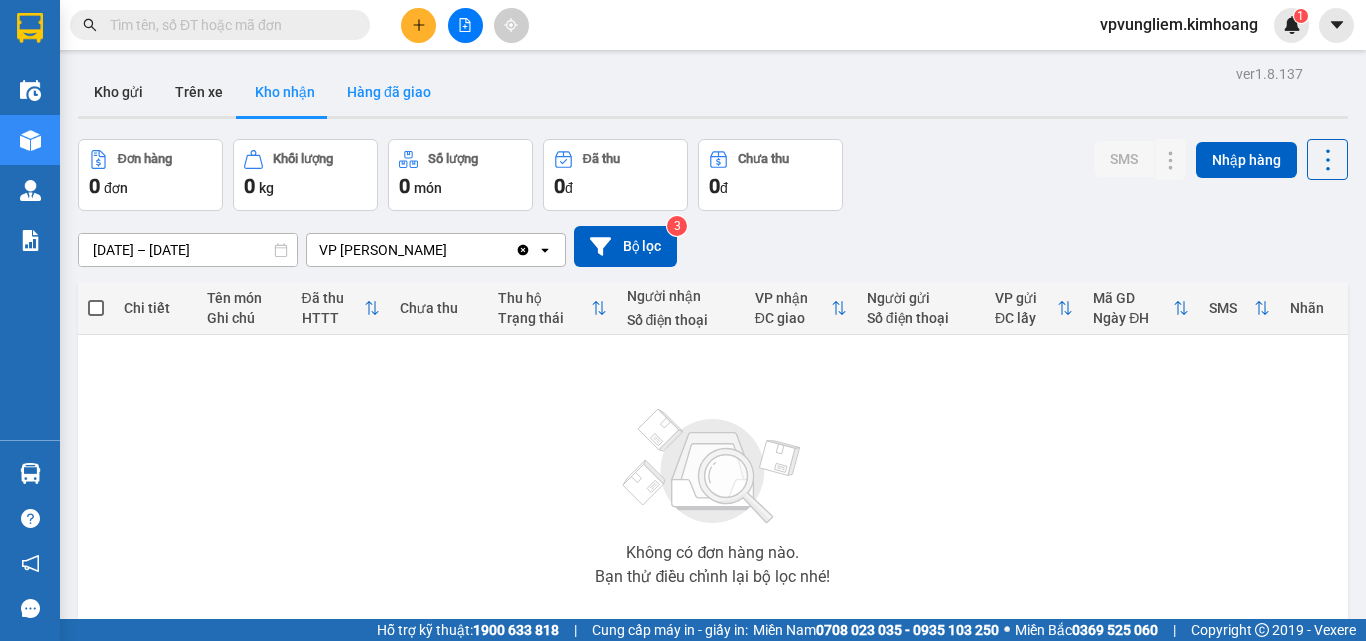 click on "Hàng đã giao" at bounding box center (389, 92) 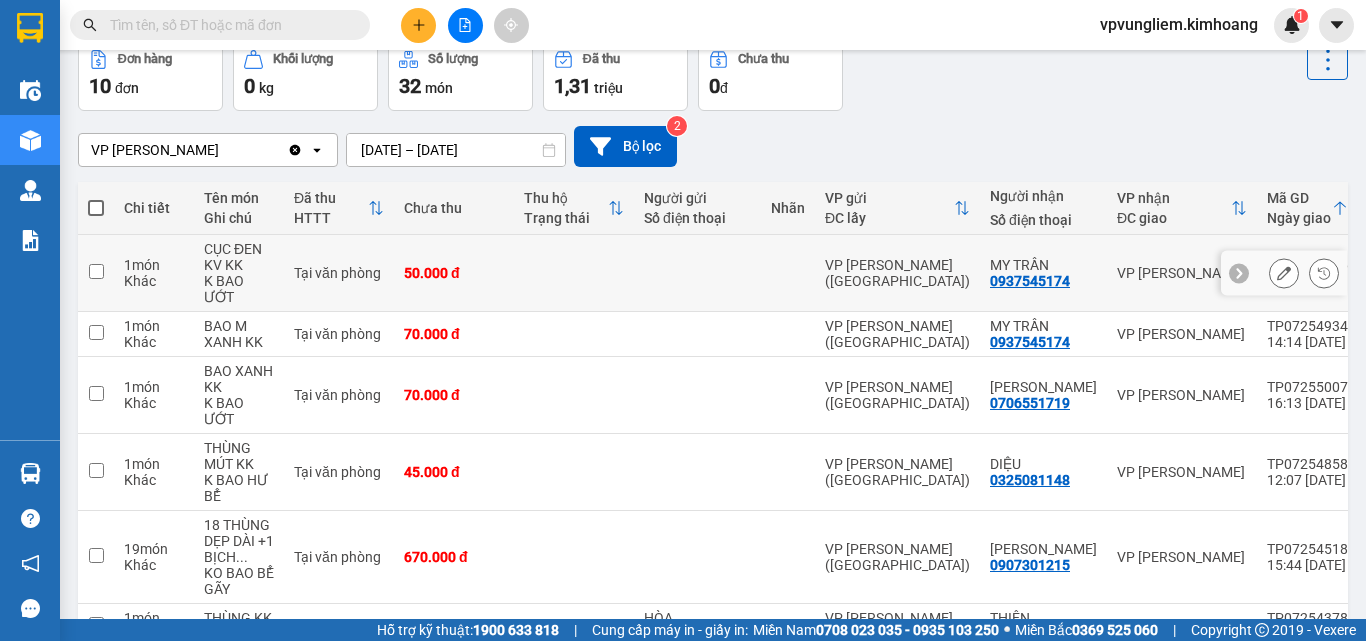 scroll, scrollTop: 0, scrollLeft: 0, axis: both 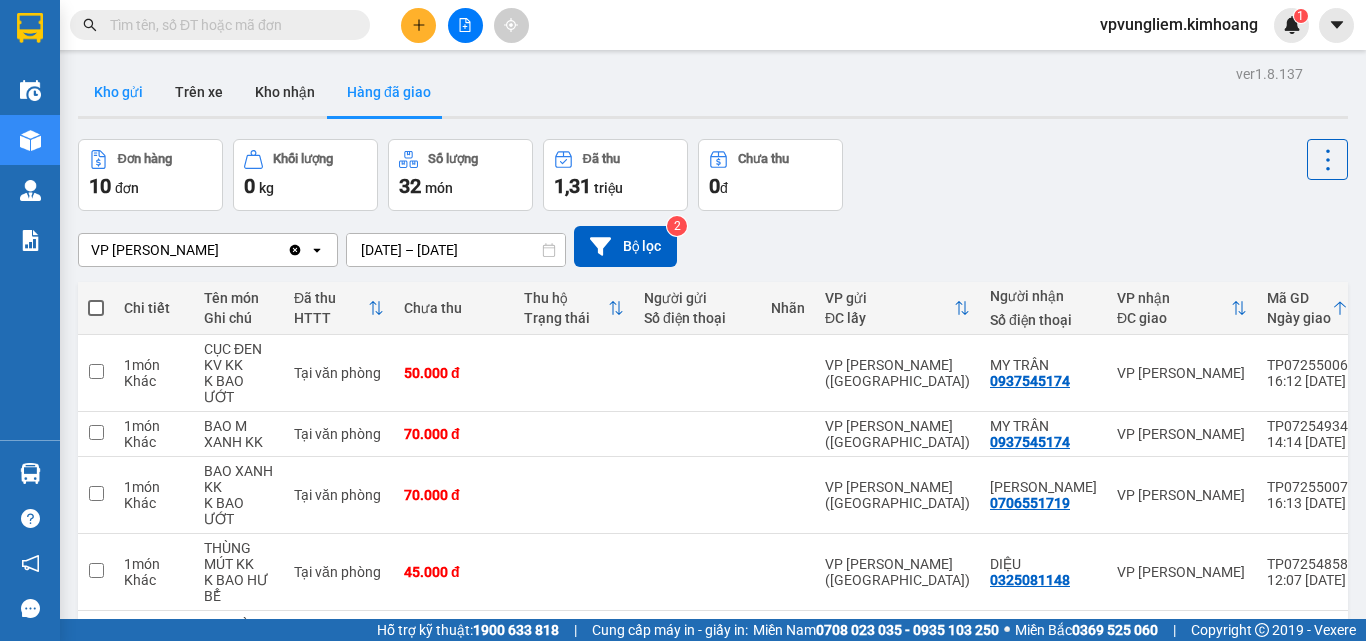 click on "Kho gửi" at bounding box center [118, 92] 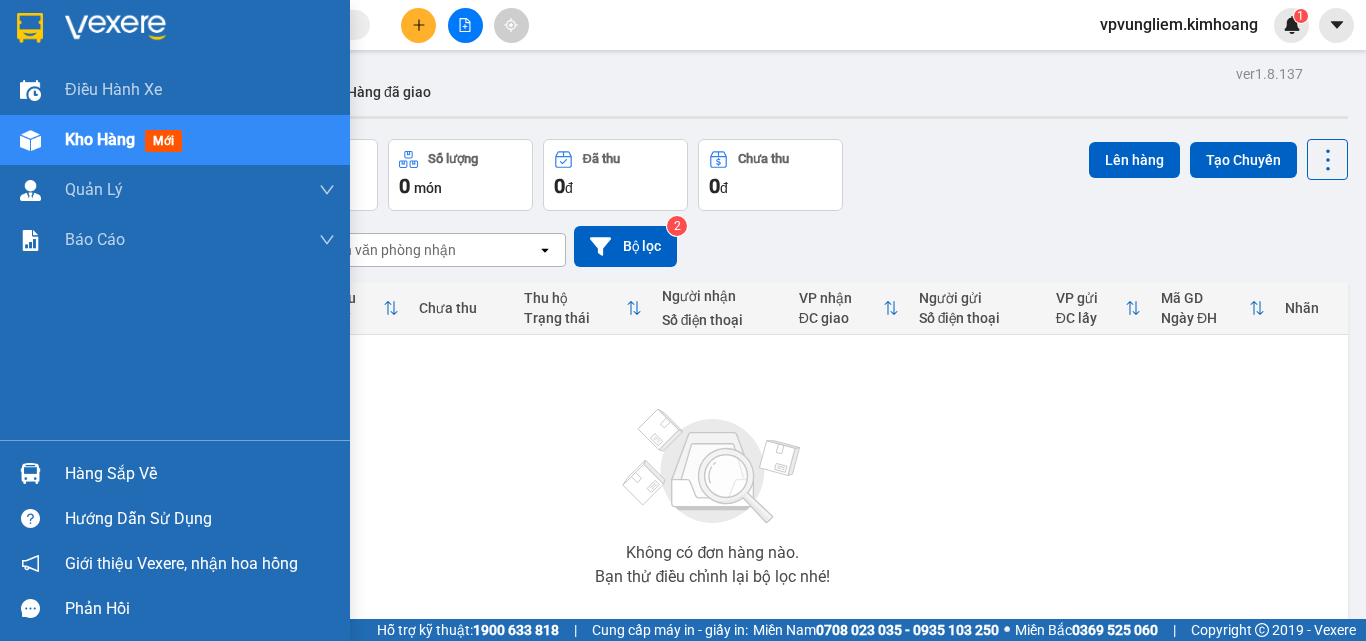 click on "Hàng sắp về" at bounding box center (200, 474) 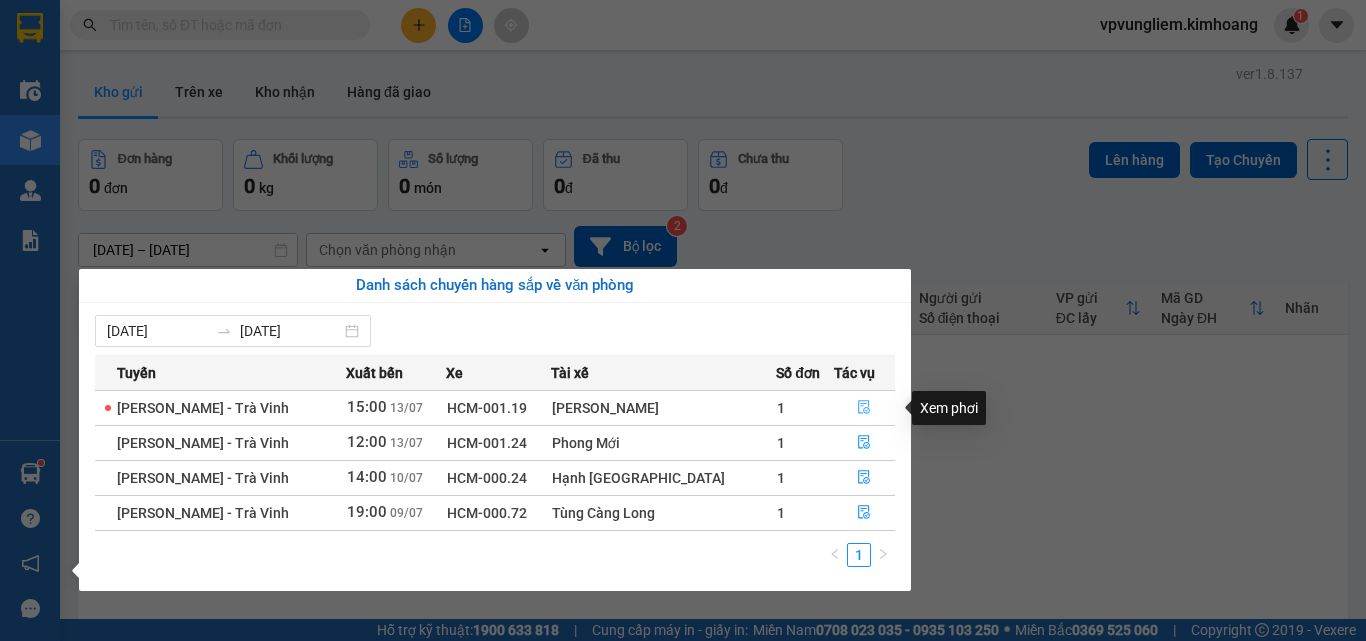 click at bounding box center (865, 408) 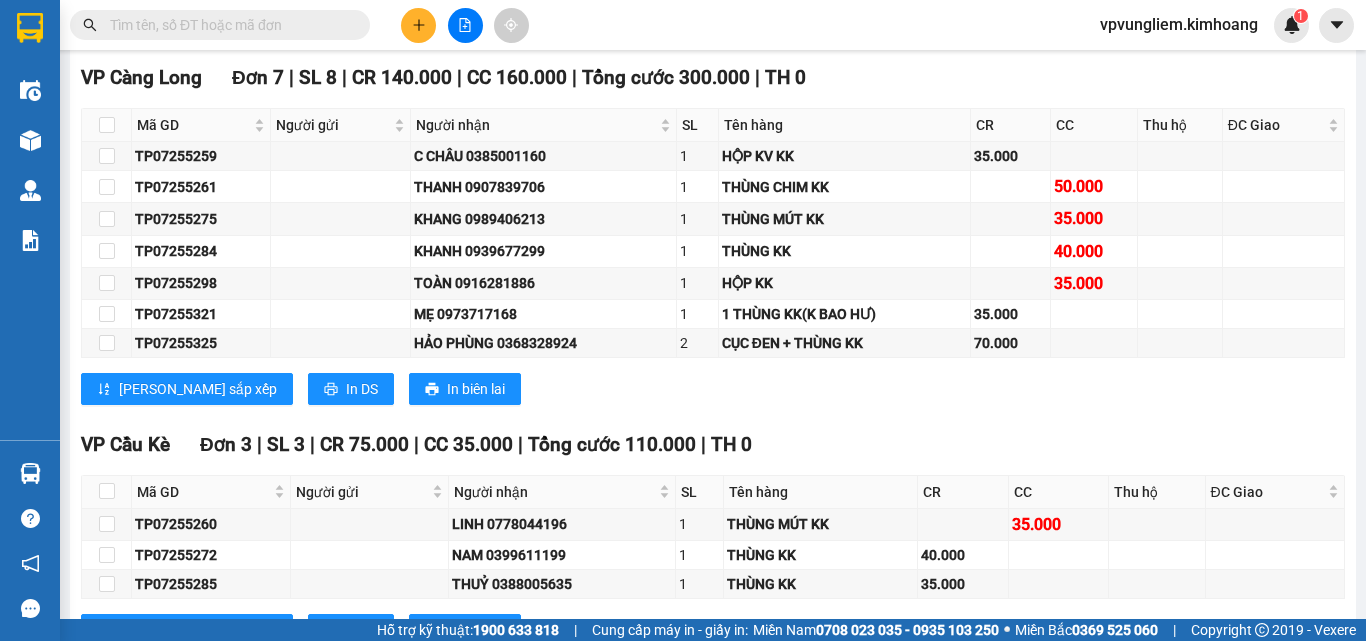 scroll, scrollTop: 3083, scrollLeft: 0, axis: vertical 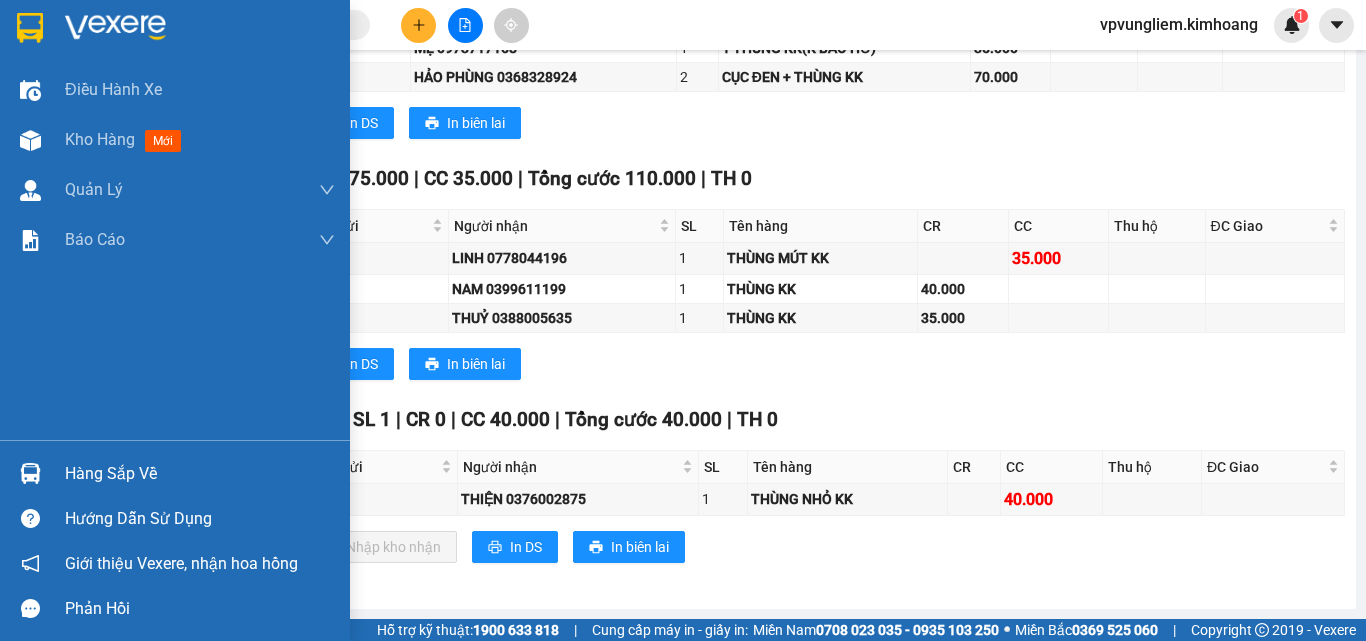 drag, startPoint x: 113, startPoint y: 478, endPoint x: 141, endPoint y: 472, distance: 28.635643 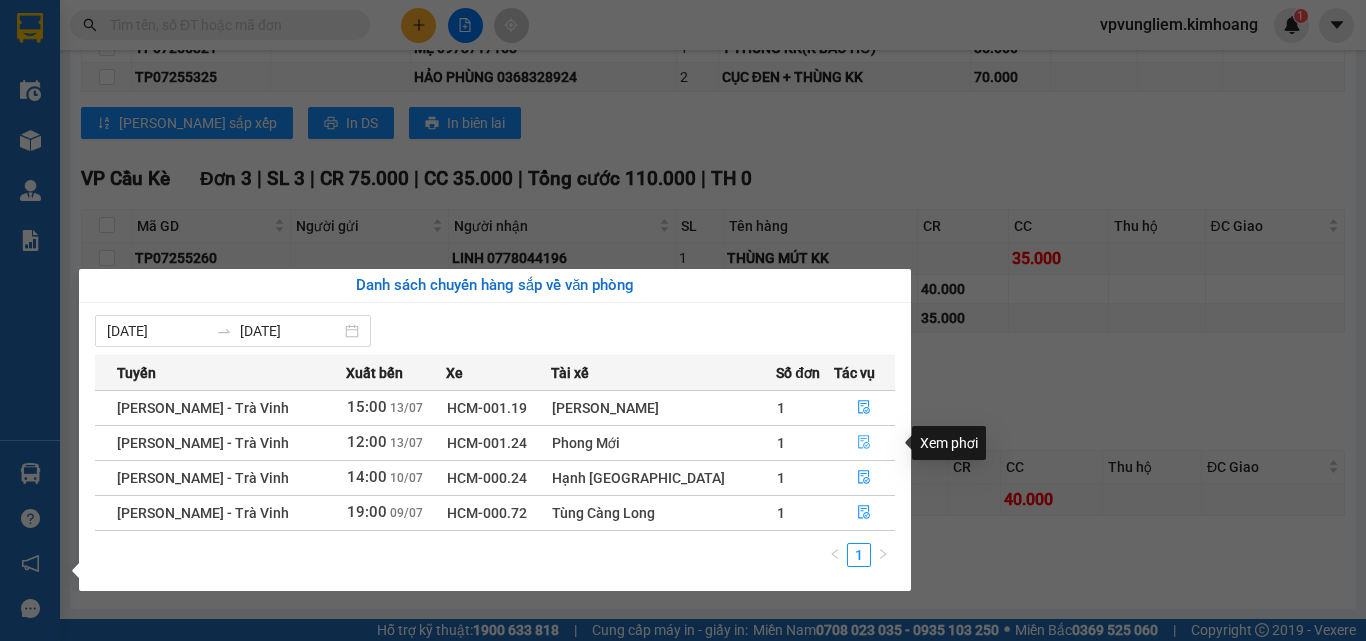 click 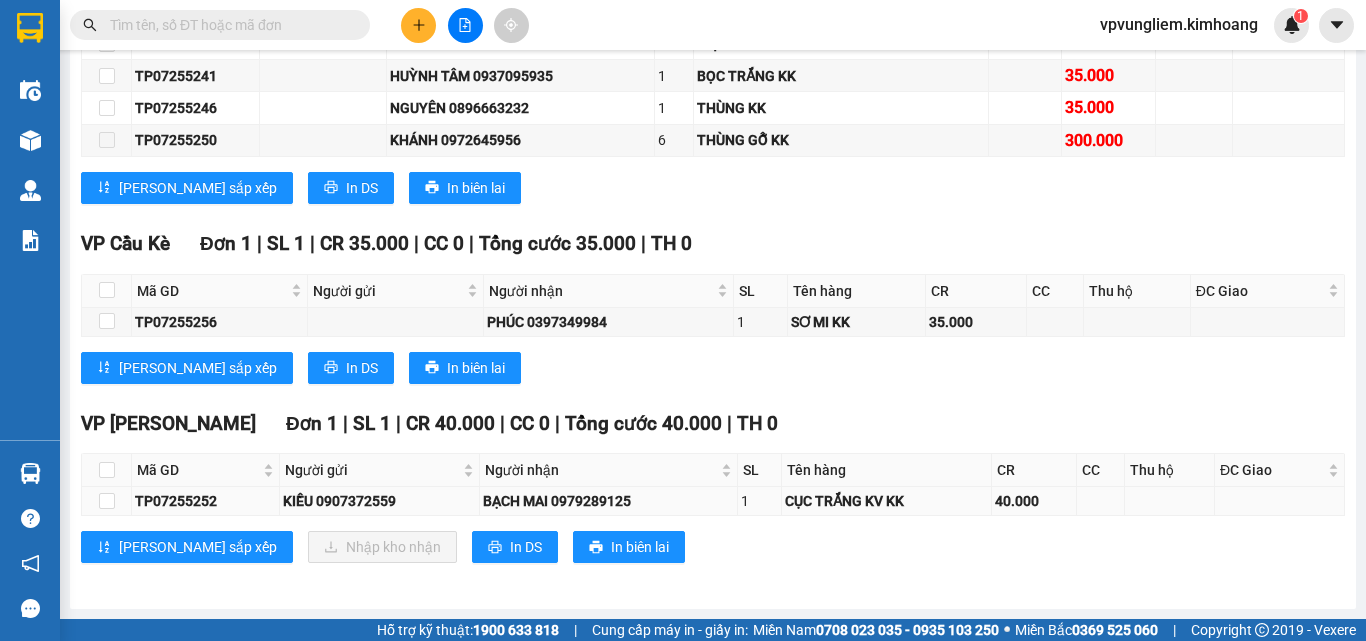 scroll, scrollTop: 2066, scrollLeft: 0, axis: vertical 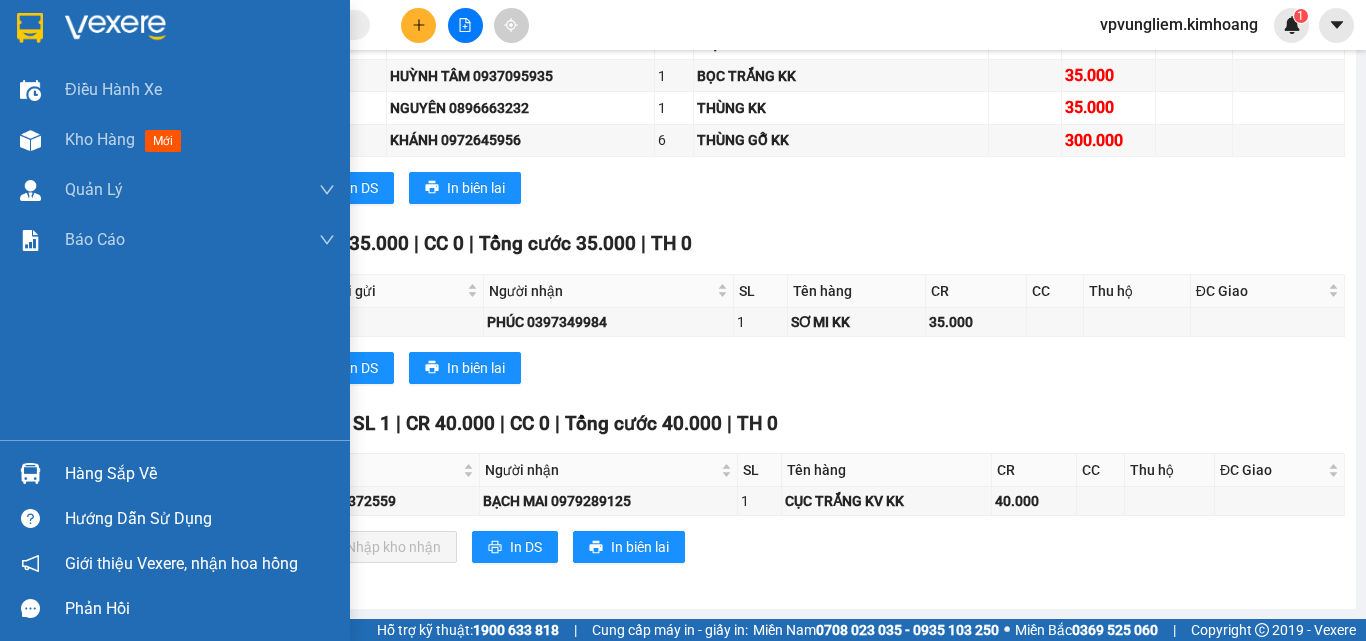 click on "Hàng sắp về" at bounding box center [200, 474] 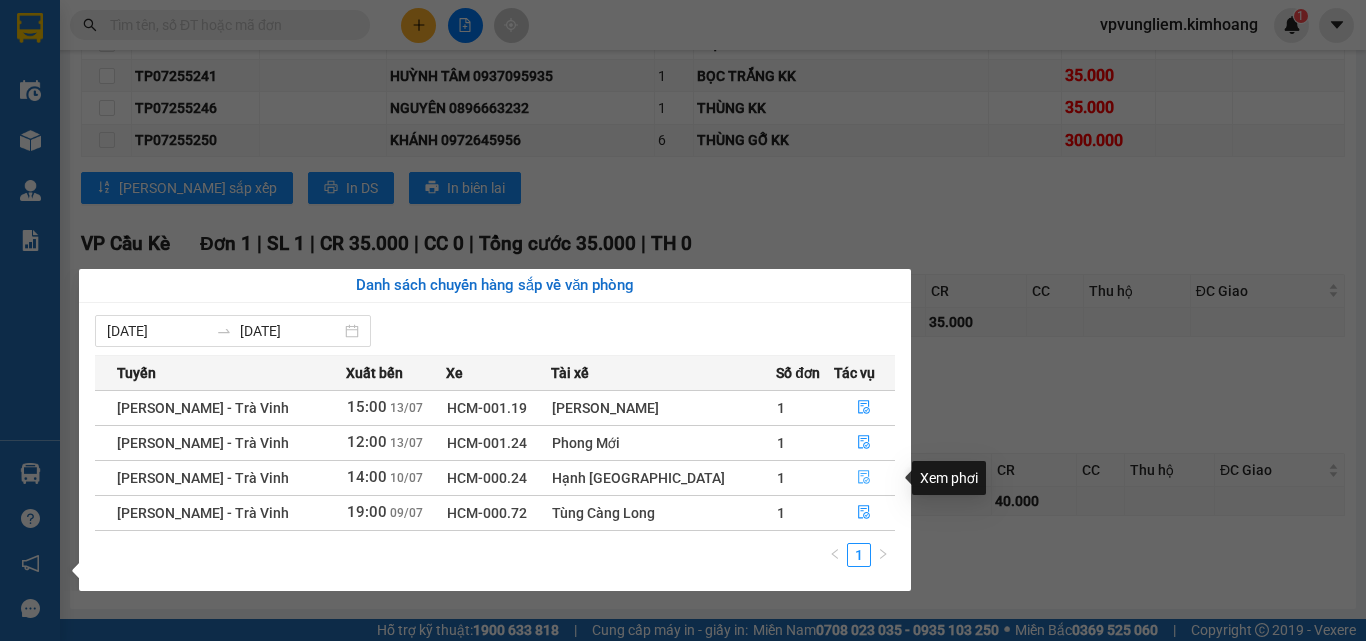 click 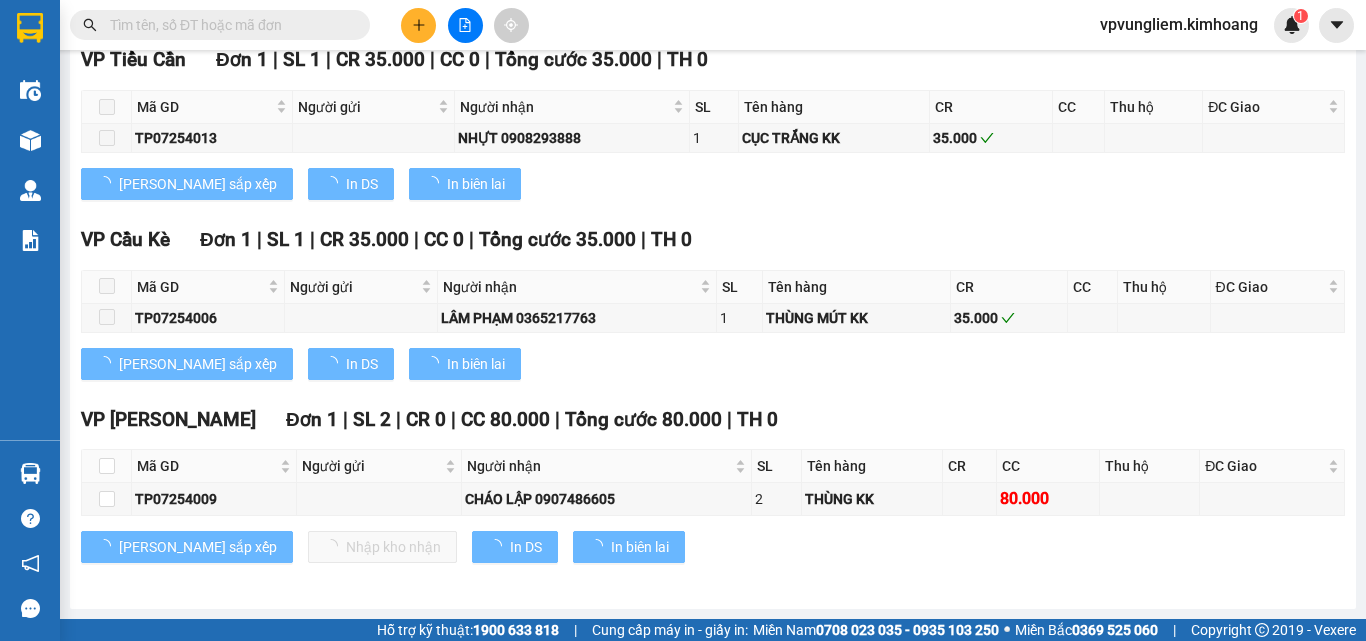 scroll, scrollTop: 1900, scrollLeft: 0, axis: vertical 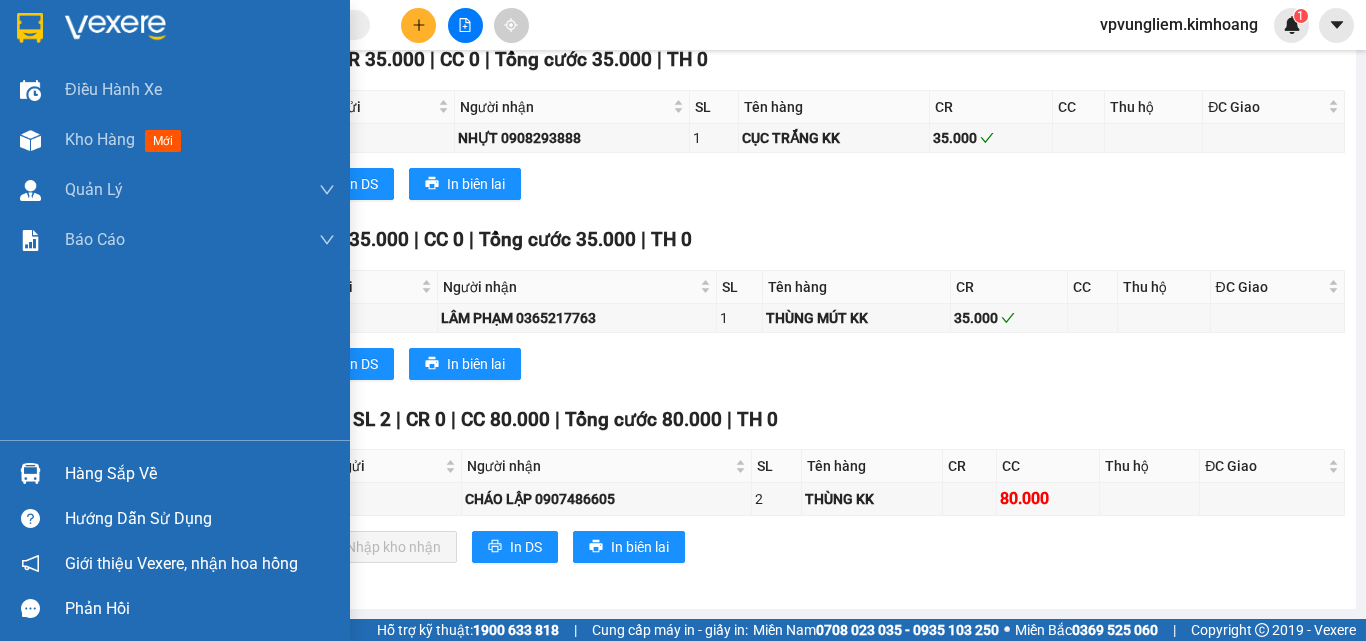 click on "Hàng sắp về" at bounding box center [200, 474] 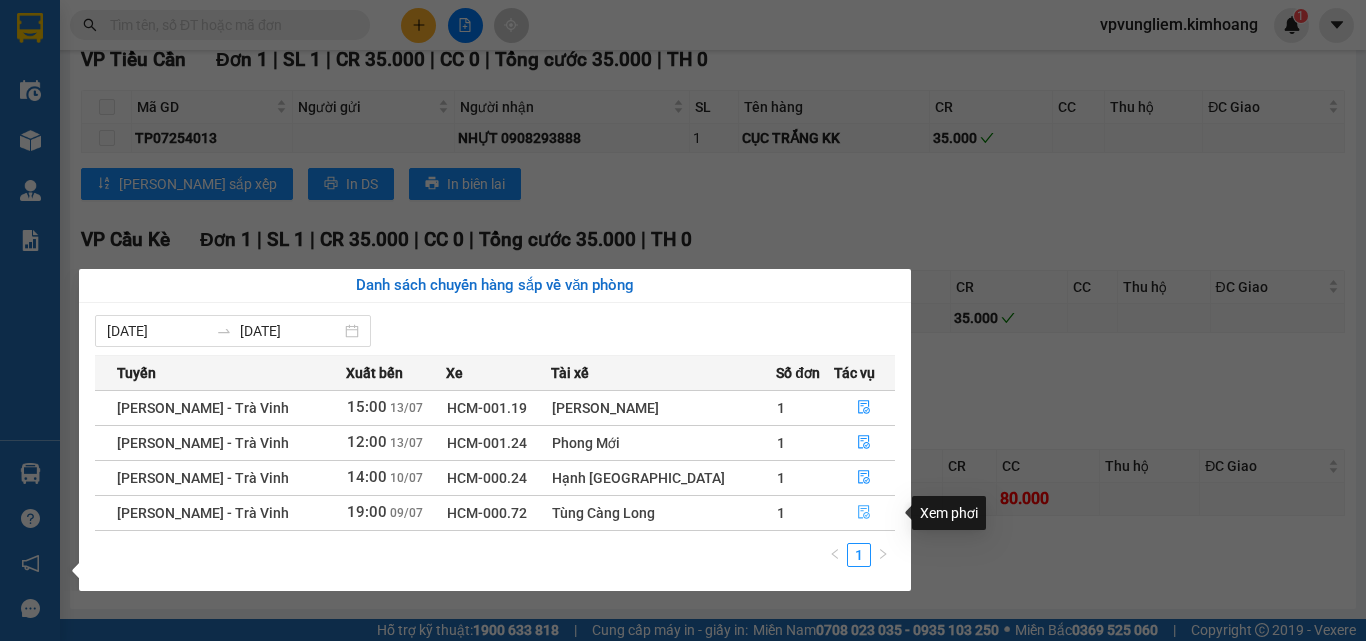 click at bounding box center (865, 513) 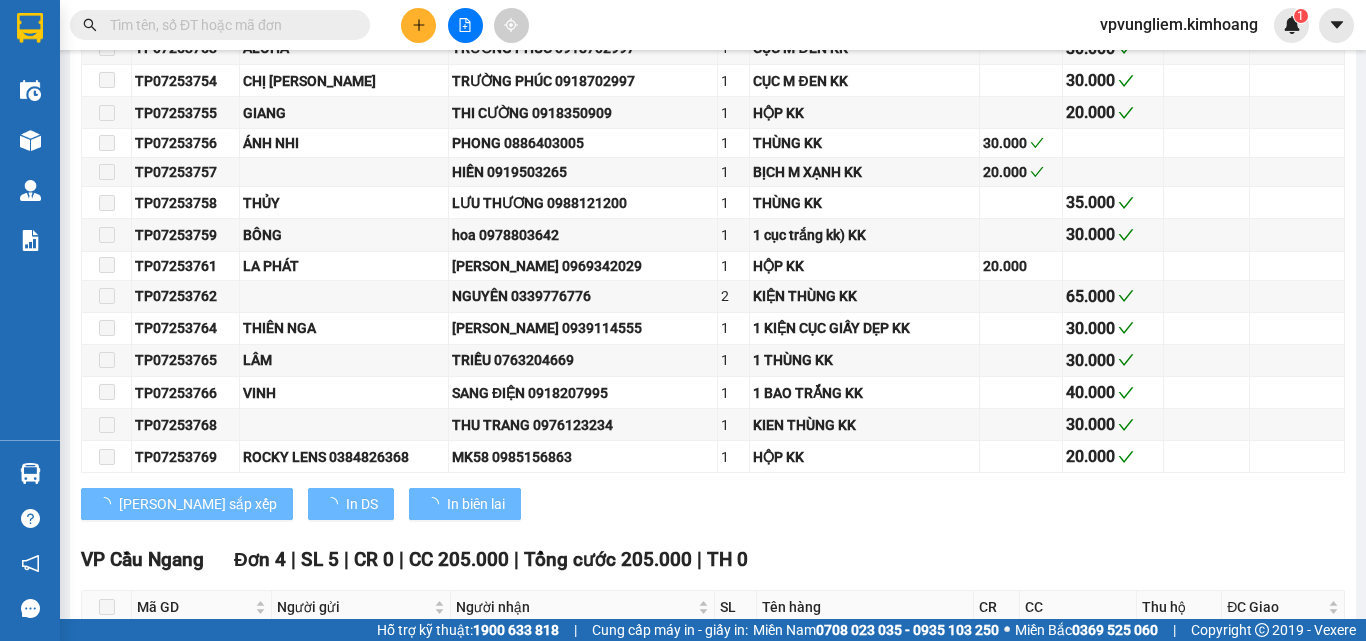 type on "[DATE]" 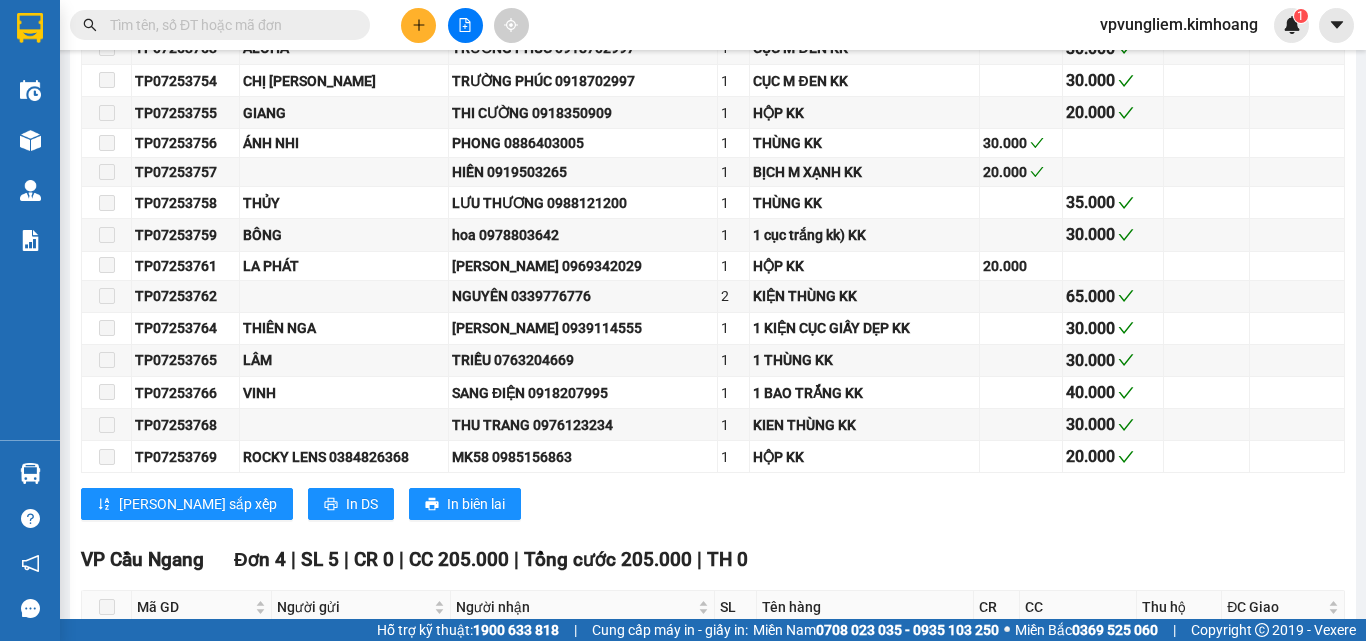 scroll, scrollTop: 3469, scrollLeft: 0, axis: vertical 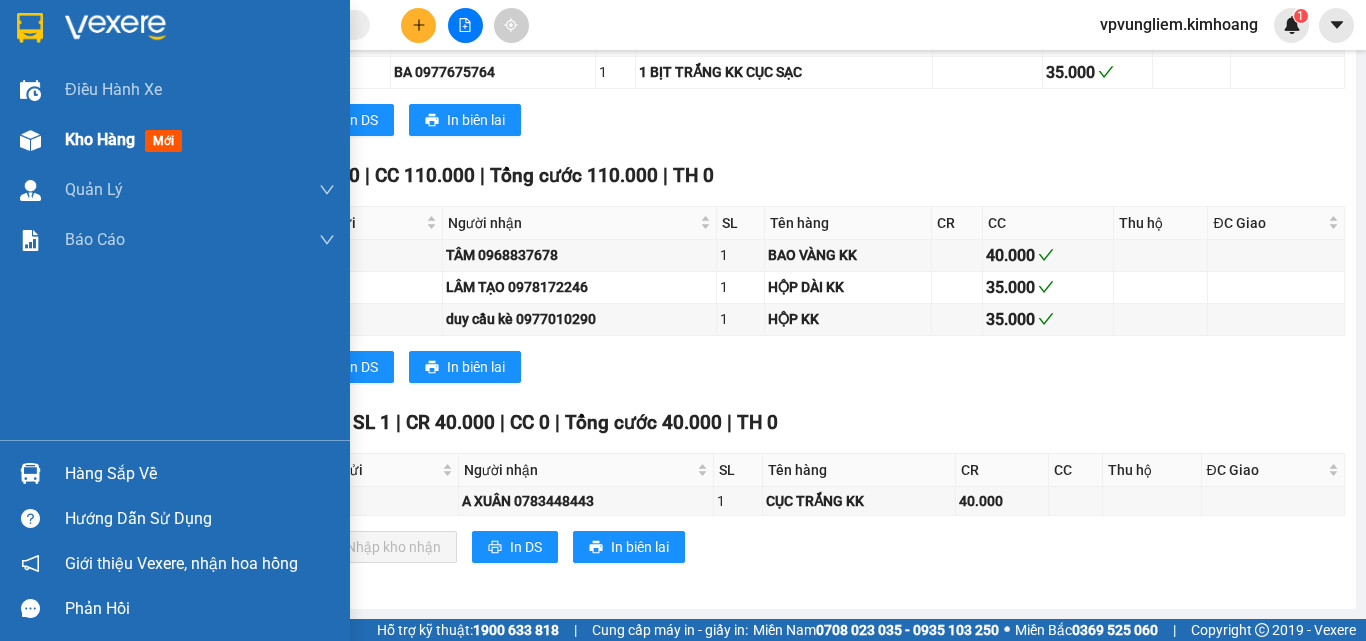 click on "Kho hàng mới" at bounding box center (200, 140) 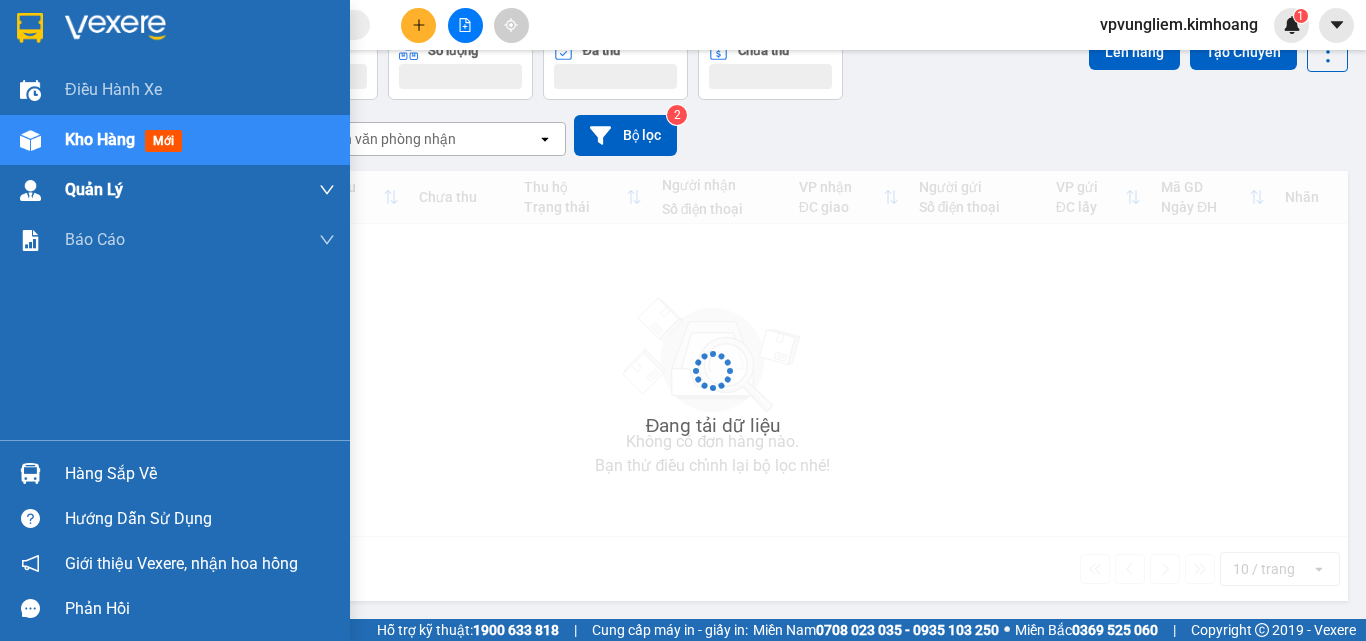 scroll, scrollTop: 111, scrollLeft: 0, axis: vertical 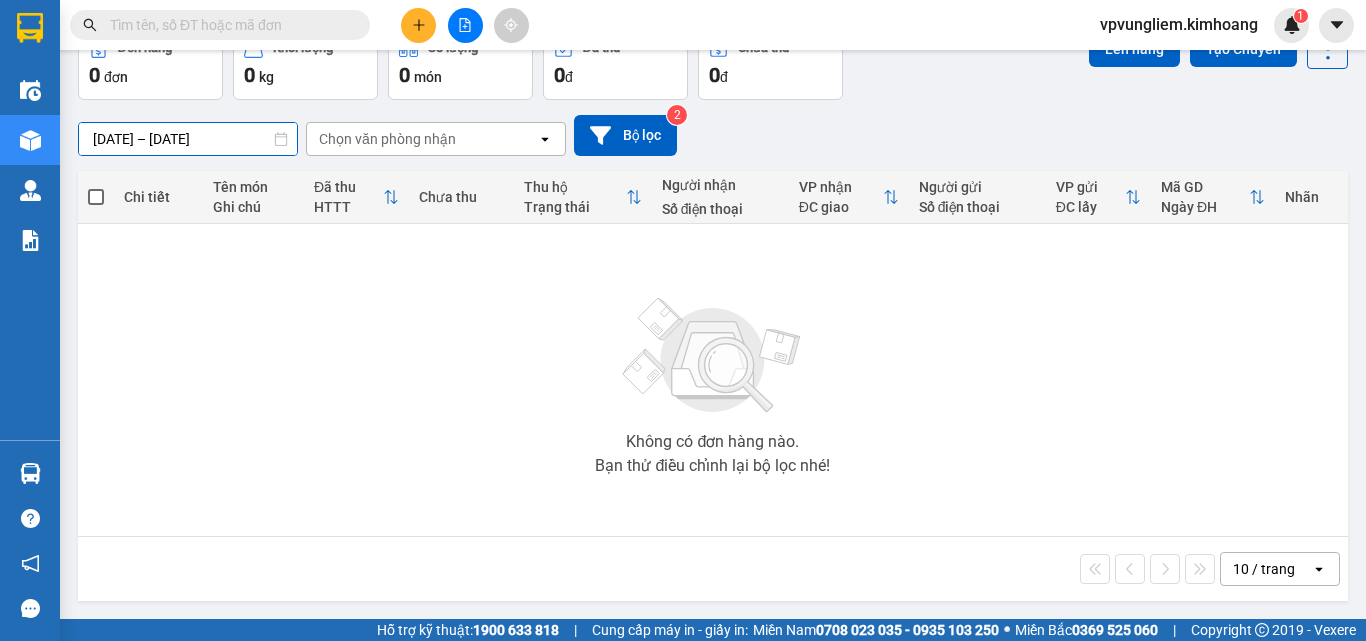 click on "[DATE] – [DATE]" at bounding box center [188, 139] 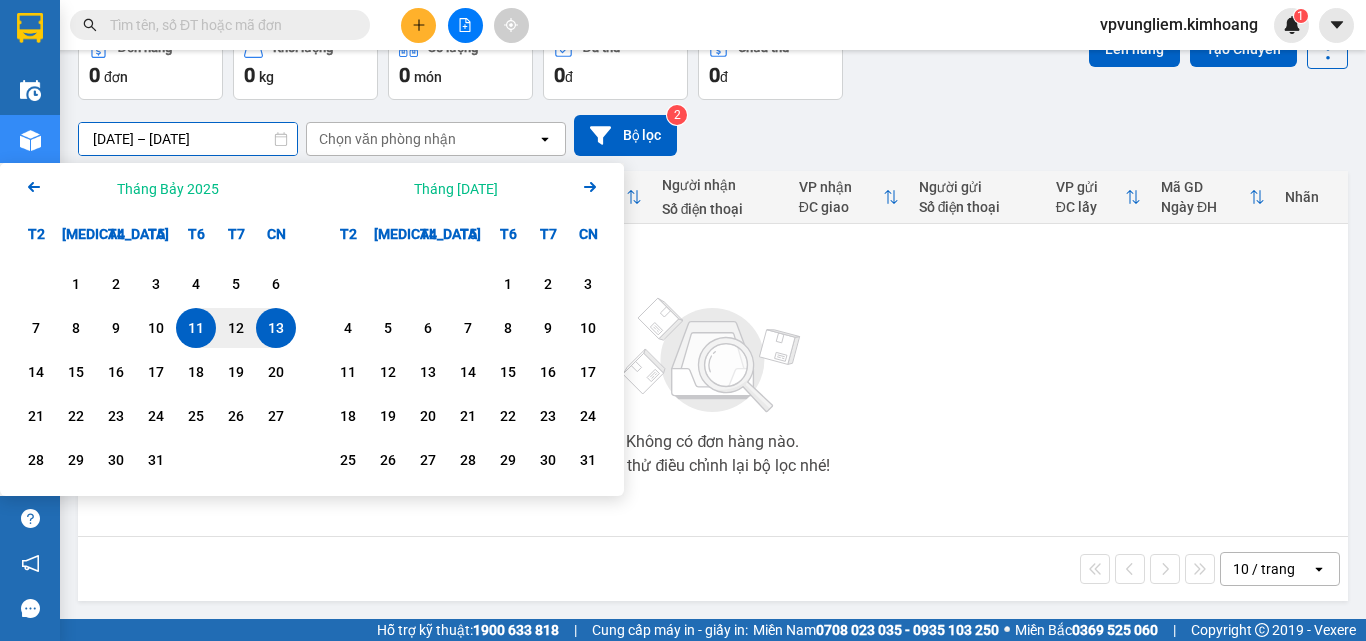 click on "Không có đơn hàng nào. Bạn thử điều chỉnh lại bộ lọc nhé!" at bounding box center [713, 380] 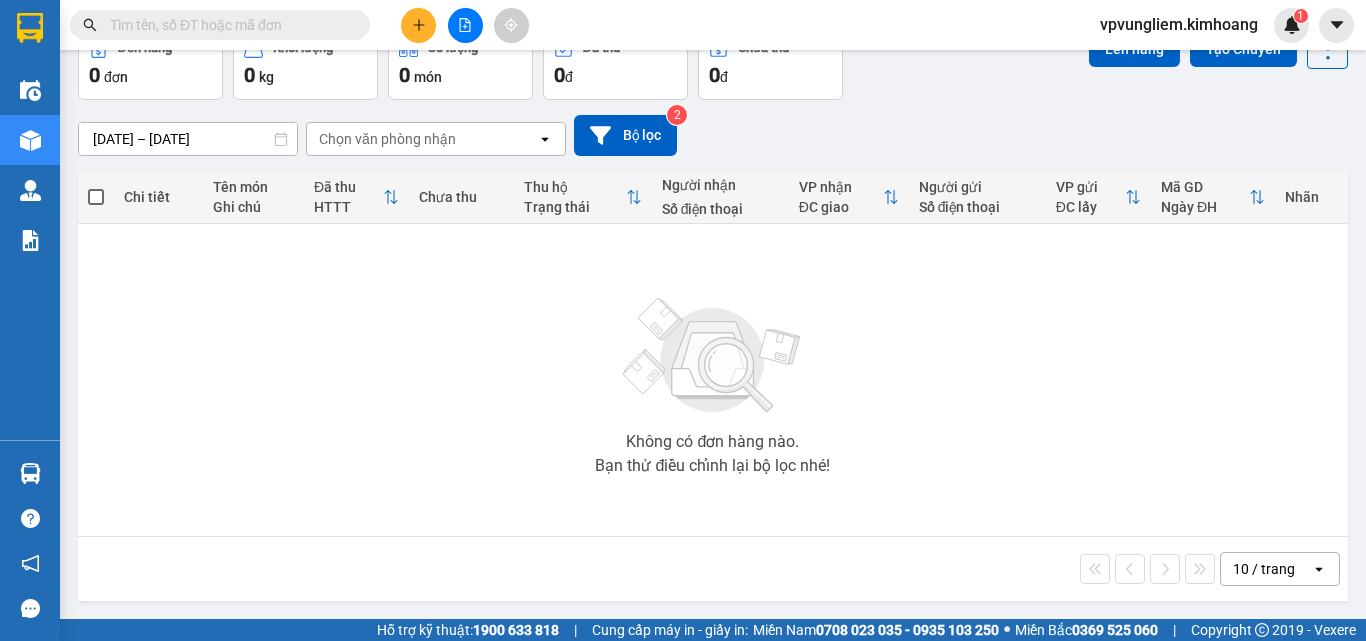 scroll, scrollTop: 0, scrollLeft: 0, axis: both 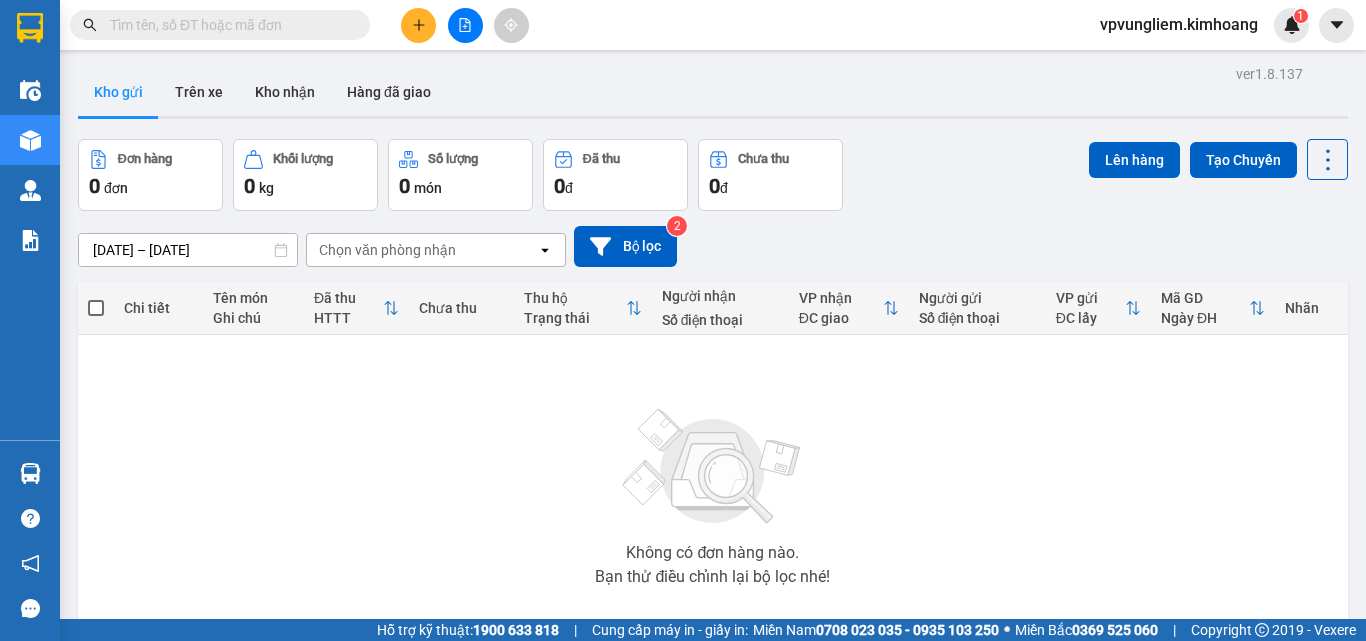 click on "Kho gửi" at bounding box center [118, 92] 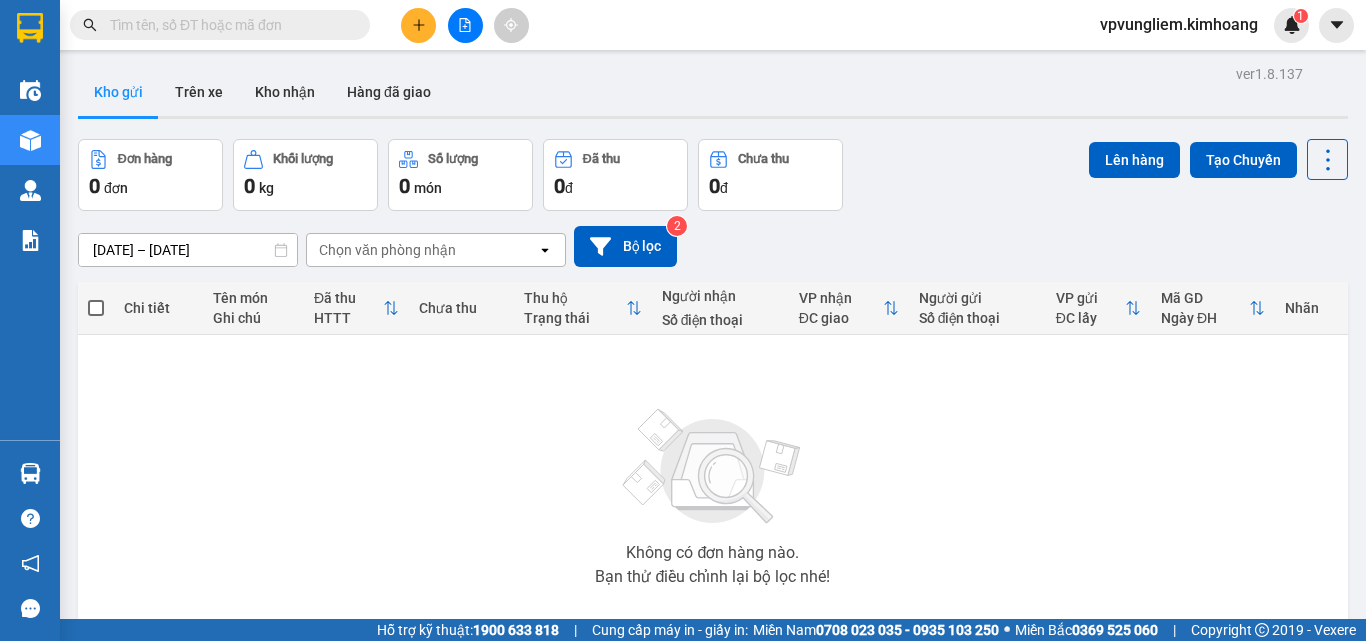 type 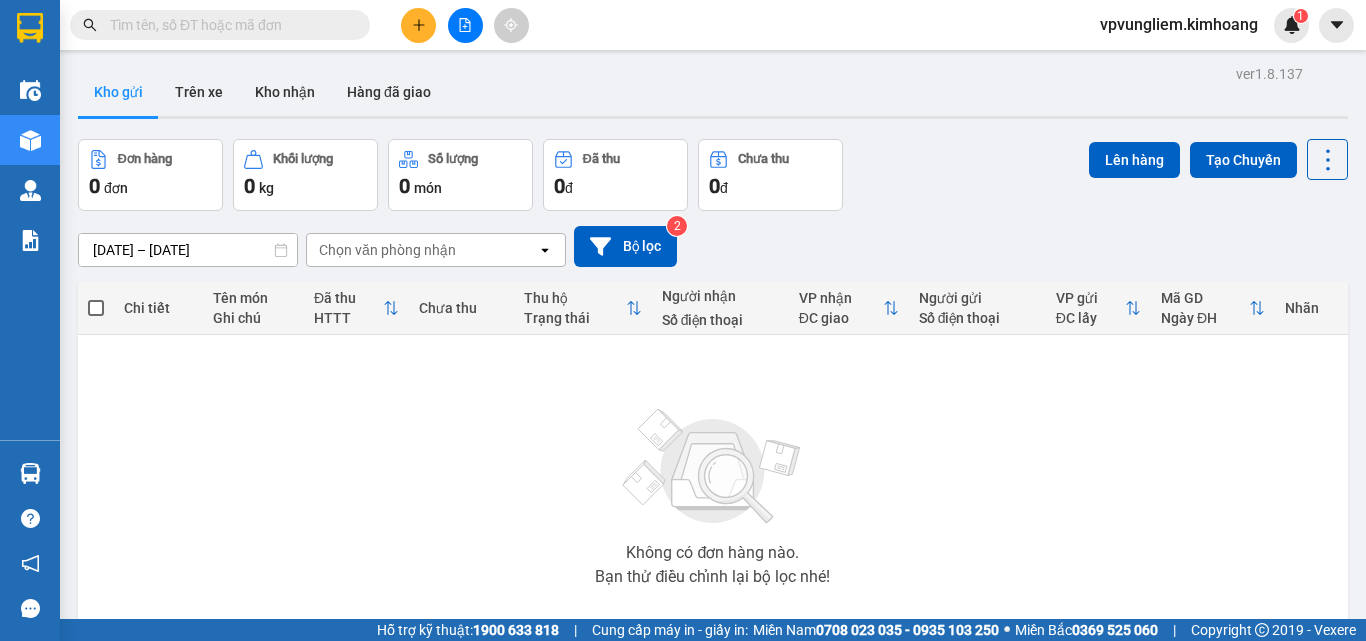 click on "Kho gửi" at bounding box center (118, 92) 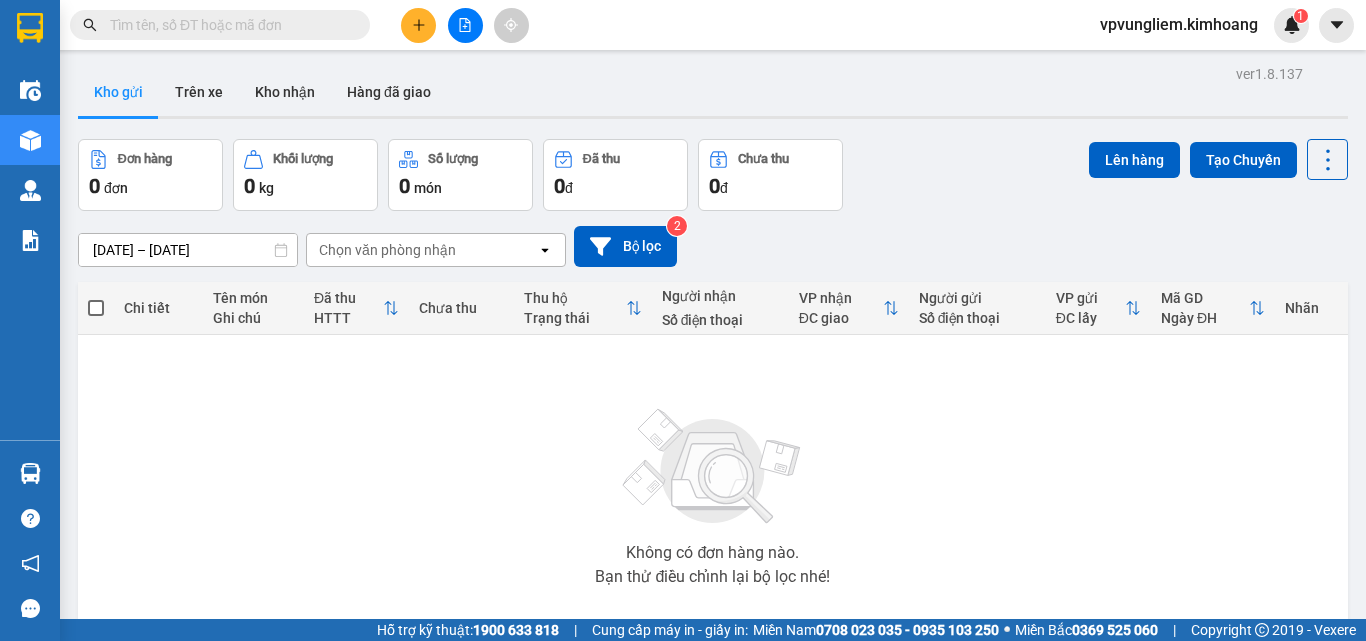 click on "Kho gửi" at bounding box center [118, 92] 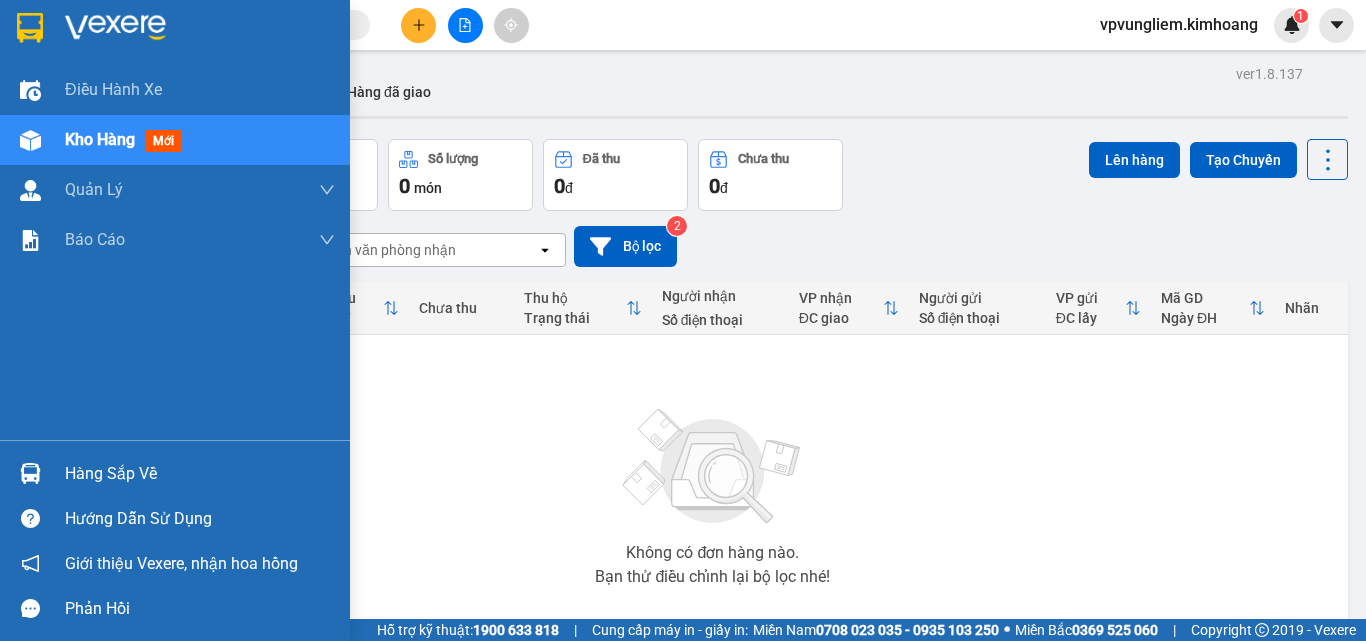 drag, startPoint x: 365, startPoint y: 10, endPoint x: 0, endPoint y: 390, distance: 526.9013 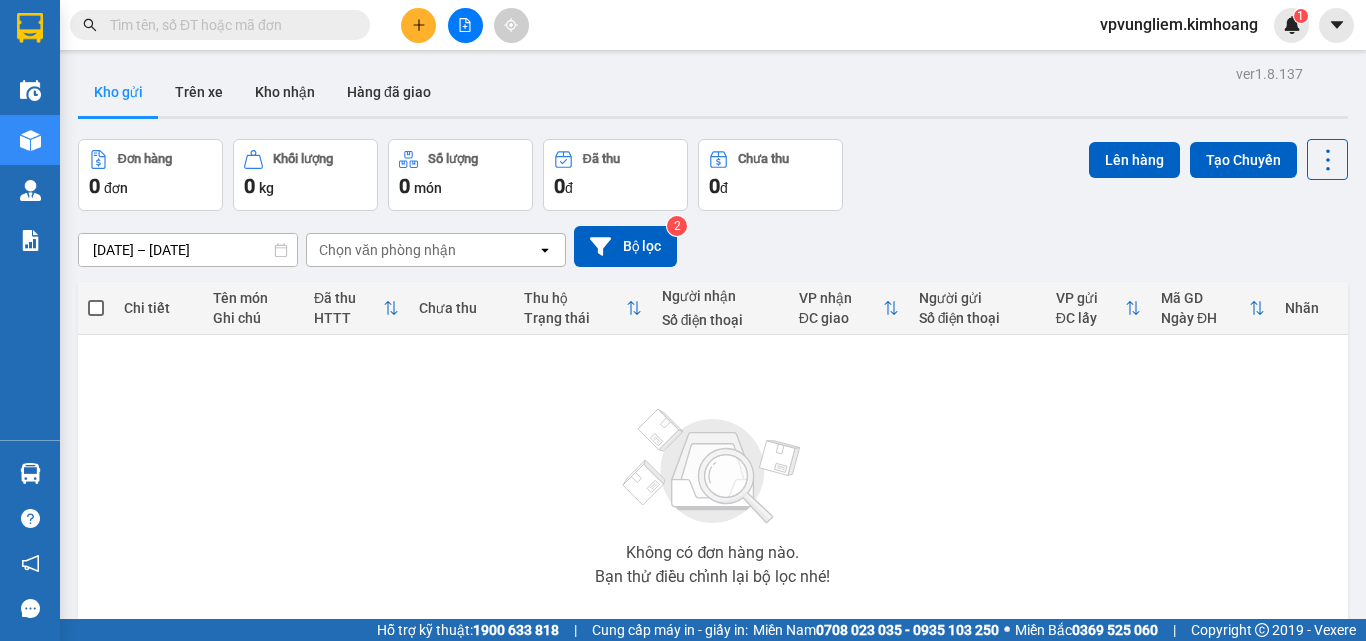 click on "Kết quả tìm kiếm ( 0 )  Bộ lọc  No Data vpvungliem.[PERSON_NAME] 1     Điều hành xe     Kho hàng mới     Quản [PERSON_NAME] lý chuyến Quản lý khách hàng mới     Báo cáo BC giao hàng (nhân viên) BC giao hàng (trưởng trạm) Báo cáo dòng tiền (nhân viên) Báo cáo dòng tiền (trạm) Doanh số tạo đơn theo VP gửi (nhân viên) Doanh số tạo đơn theo VP gửi (trạm) Hàng sắp về Hướng dẫn sử dụng Giới thiệu Vexere, nhận hoa hồng Phản hồi Phần mềm hỗ trợ bạn tốt chứ? ver  1.8.137 Kho gửi Trên xe Kho nhận Hàng đã giao Đơn hàng 0 đơn Khối lượng 0 kg Số lượng 0 món Đã thu 0  đ Chưa thu 0  đ Lên hàng Tạo Chuyến [DATE] – [DATE] Press the down arrow key to interact with the calendar and select a date. Press the escape button to close the calendar. Selected date range is from [DATE] to [DATE]. Chọn văn phòng nhận open Bộ lọc 2 Chi tiết Tên món Ghi chú Đã thu |" at bounding box center [683, 320] 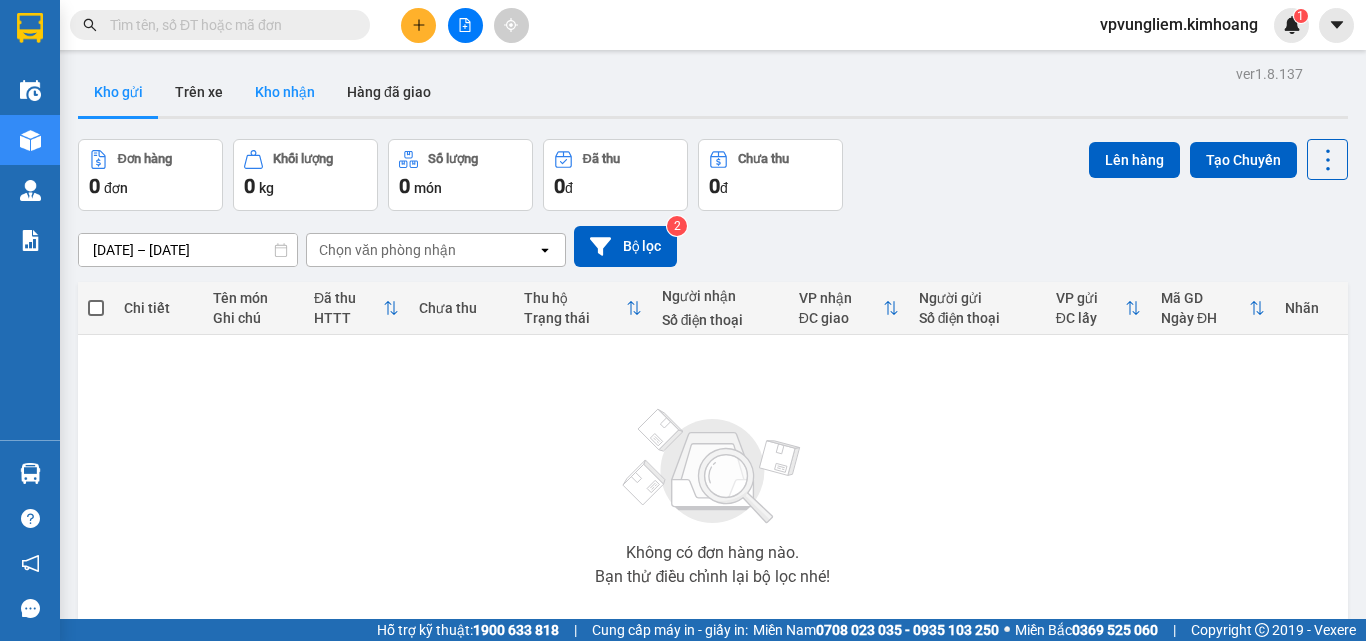click on "Kho nhận" at bounding box center [285, 92] 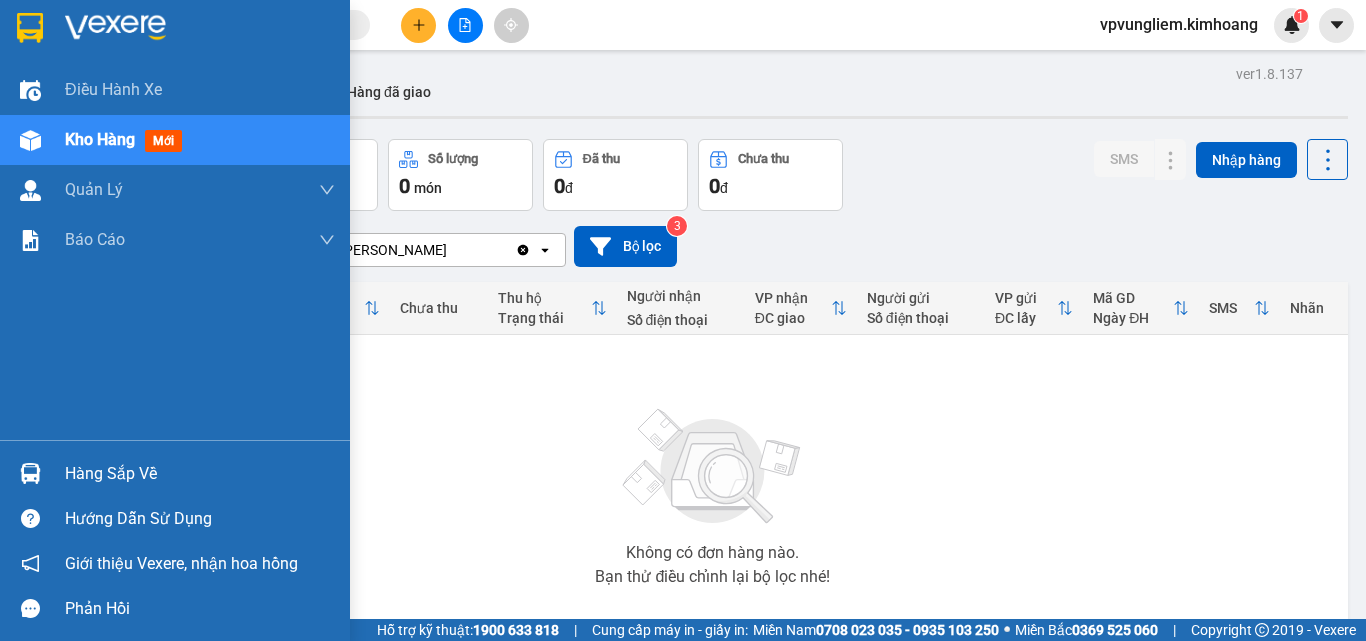 click on "Hàng sắp về" at bounding box center (200, 474) 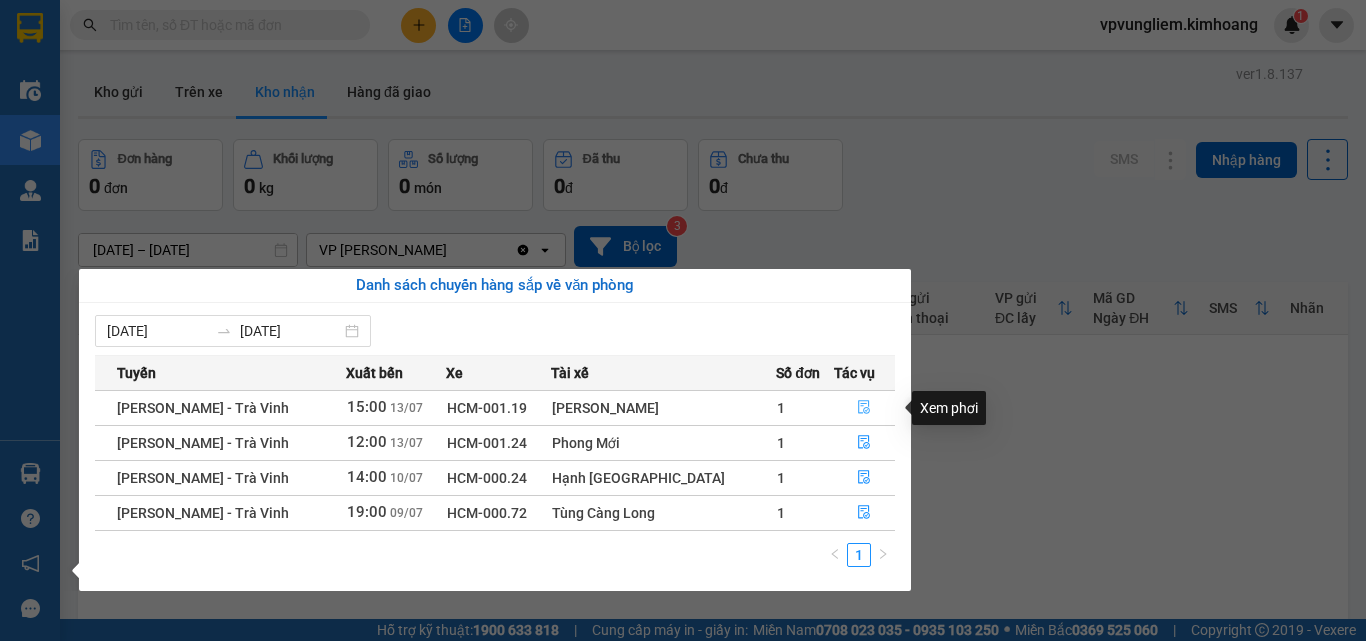click at bounding box center [865, 408] 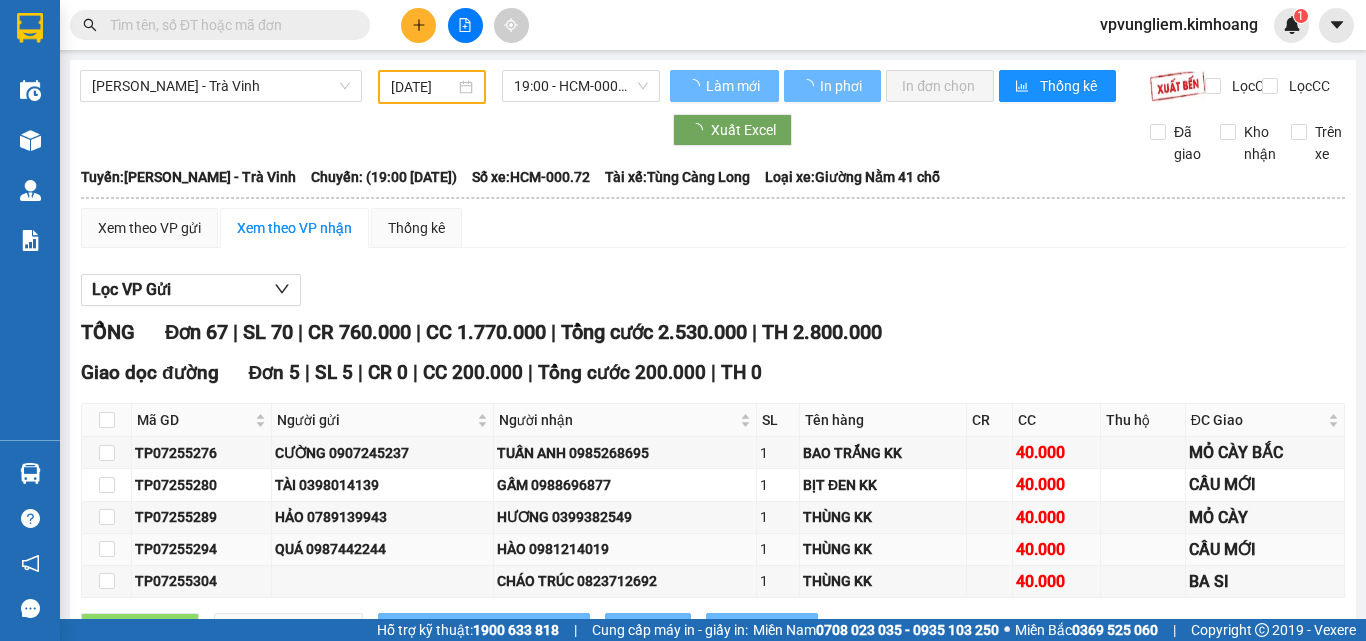 type on "[DATE]" 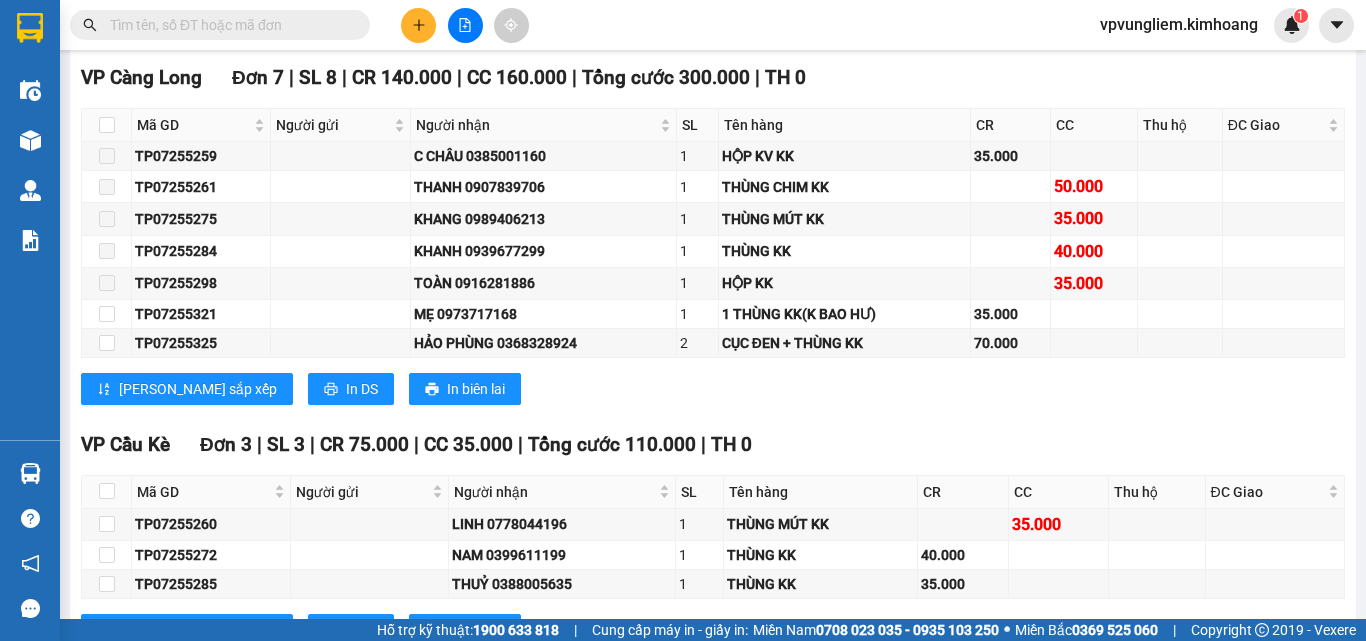 scroll, scrollTop: 3083, scrollLeft: 0, axis: vertical 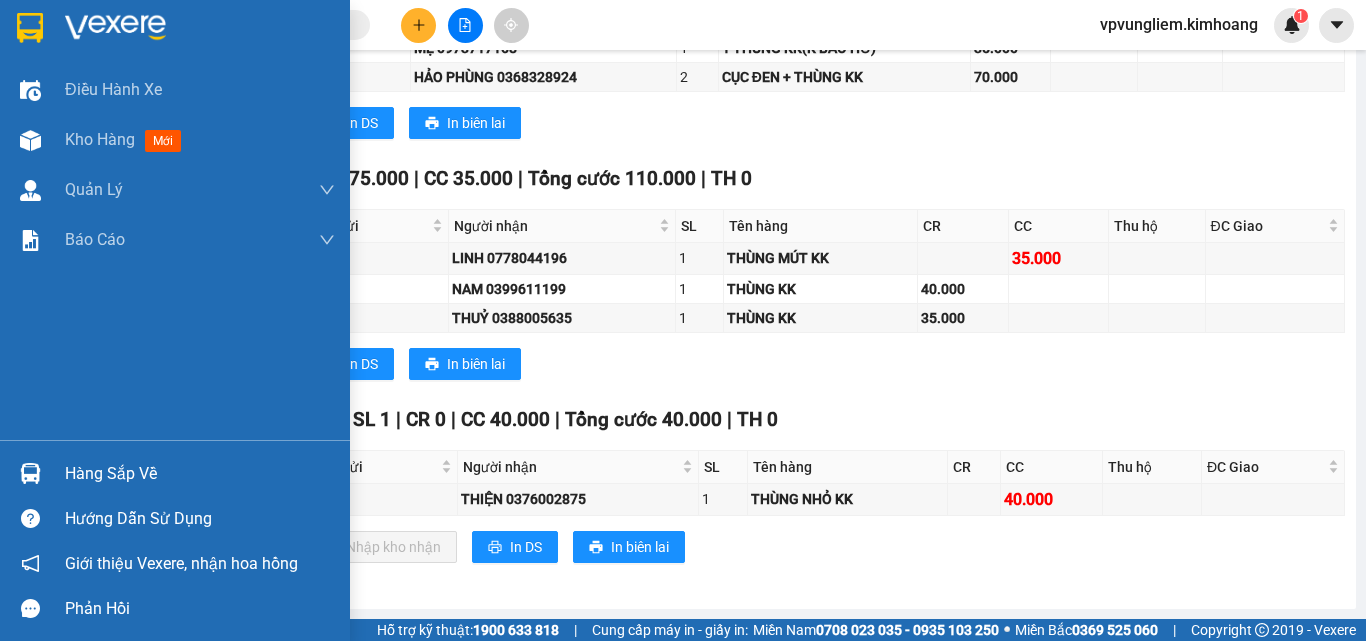 click on "Hàng sắp về" at bounding box center (200, 474) 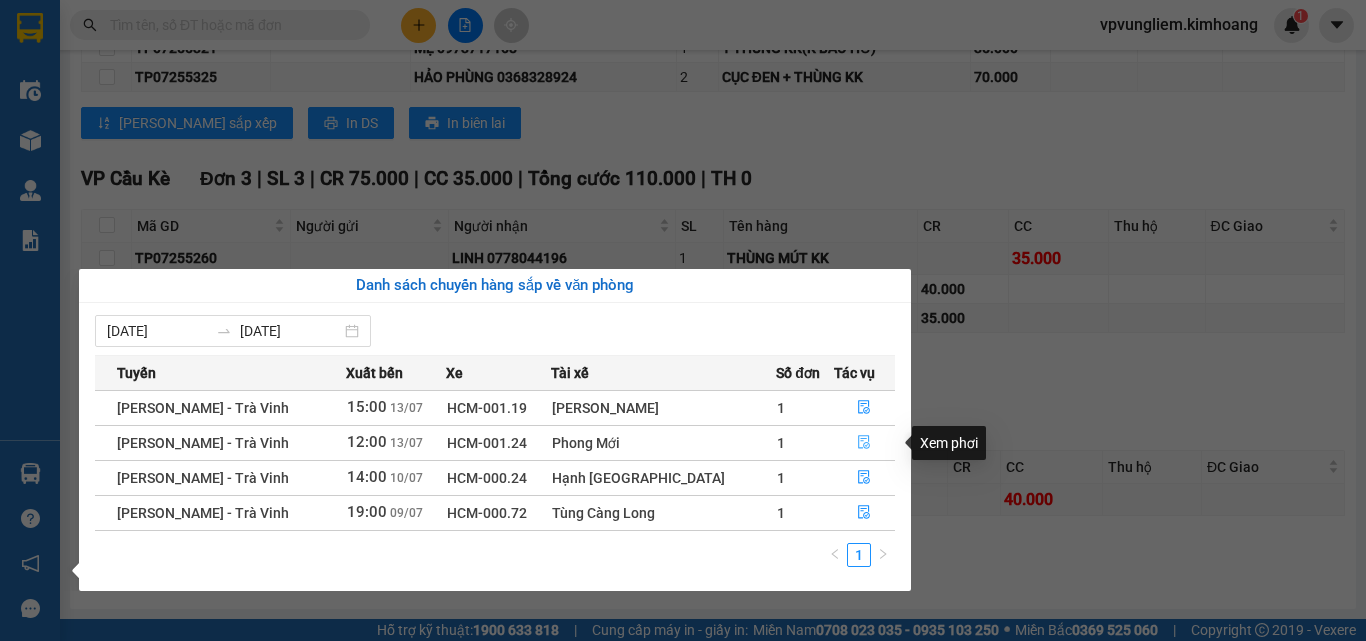 click at bounding box center (865, 443) 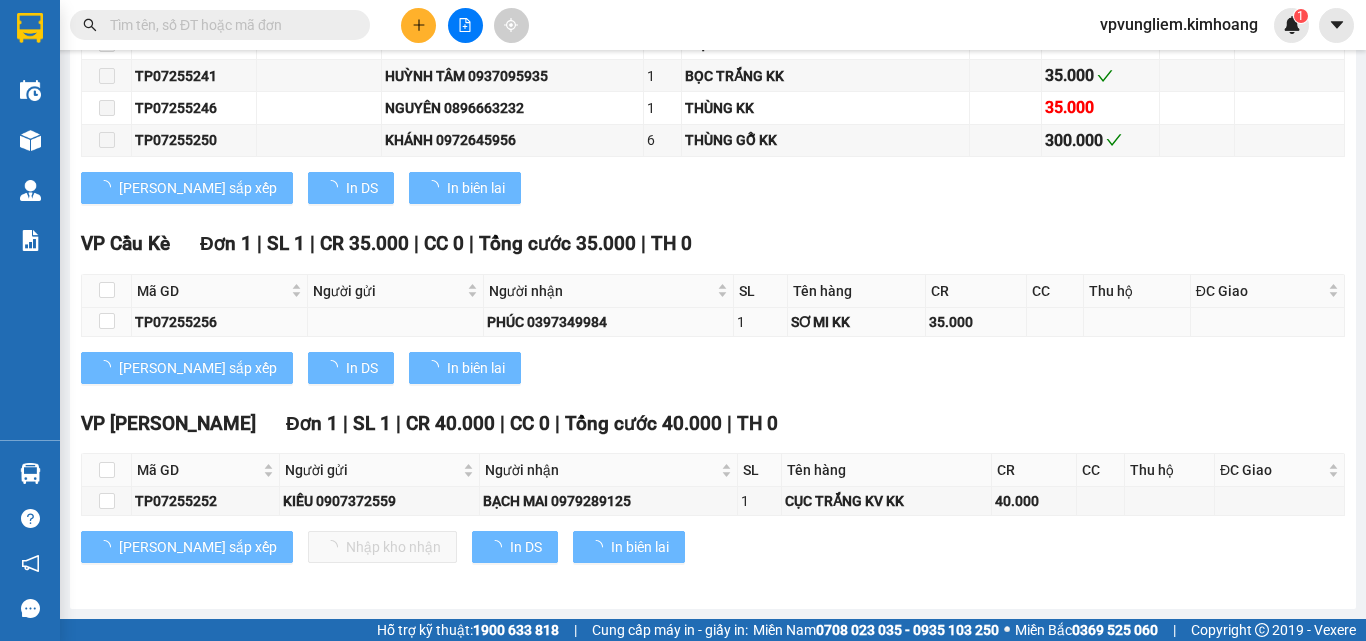 scroll, scrollTop: 2066, scrollLeft: 0, axis: vertical 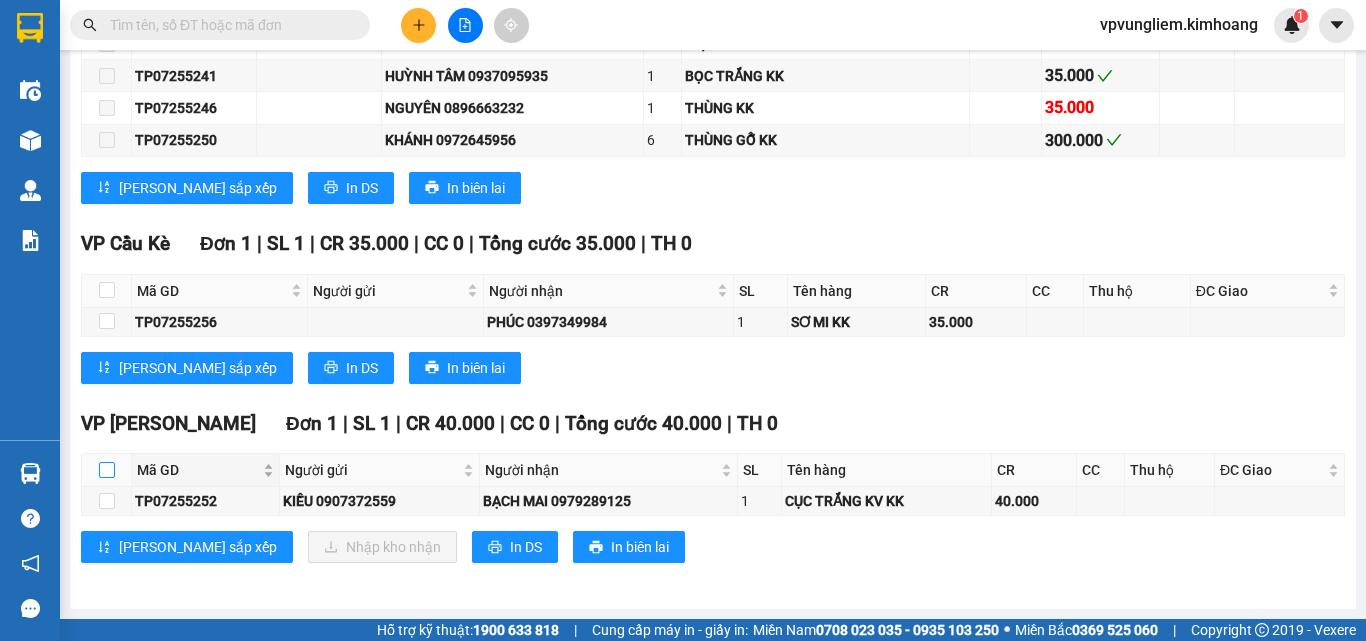 drag, startPoint x: 108, startPoint y: 474, endPoint x: 243, endPoint y: 472, distance: 135.01482 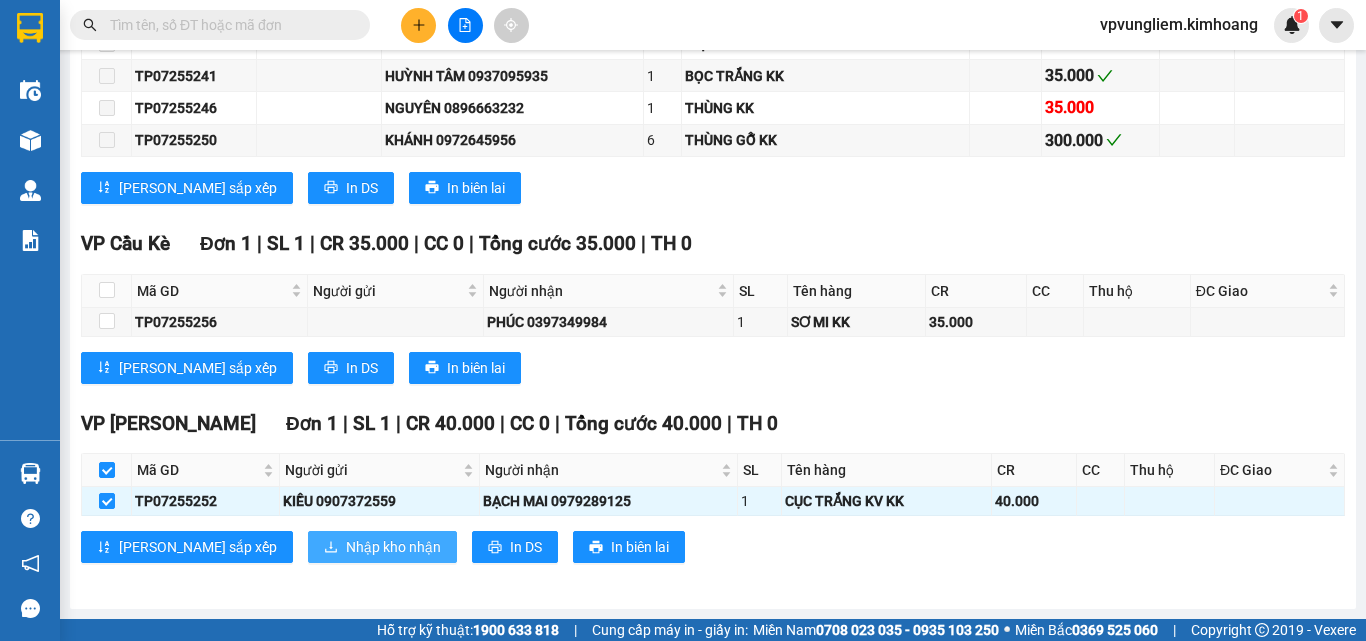 click on "Nhập kho nhận" at bounding box center (393, 547) 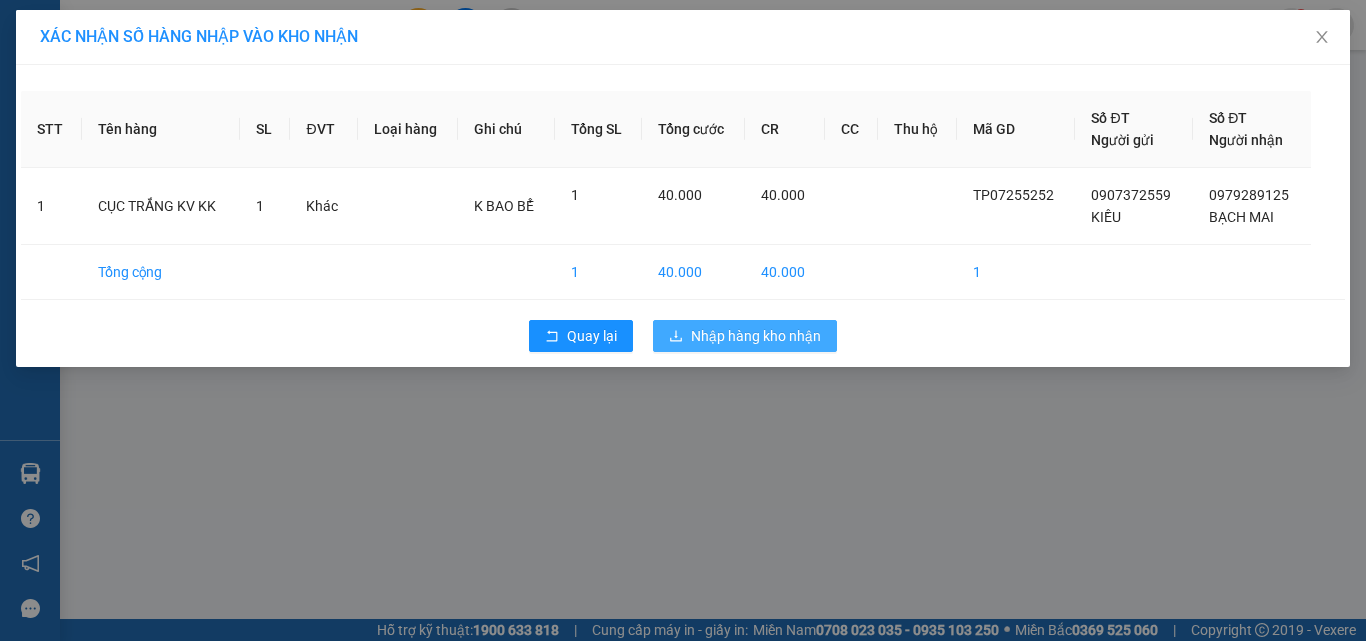 click on "Nhập hàng kho nhận" at bounding box center (756, 336) 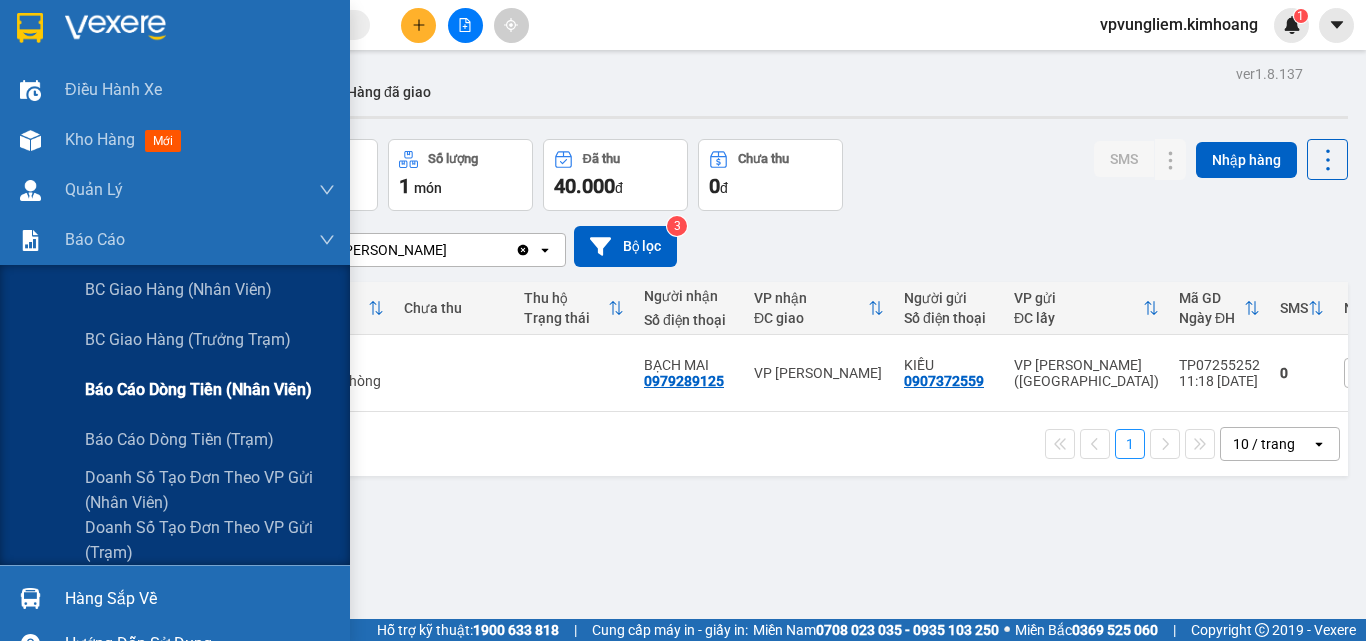 click on "Báo cáo dòng tiền (nhân viên)" at bounding box center [198, 389] 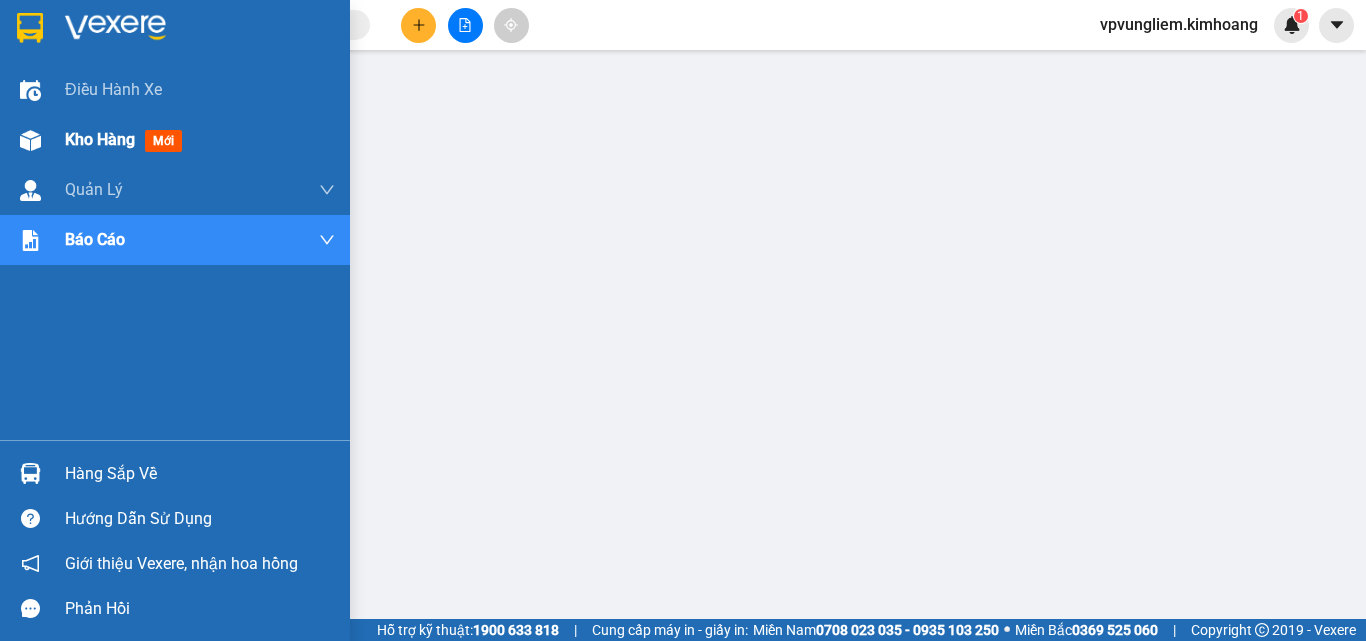 click on "Kho hàng mới" at bounding box center (200, 140) 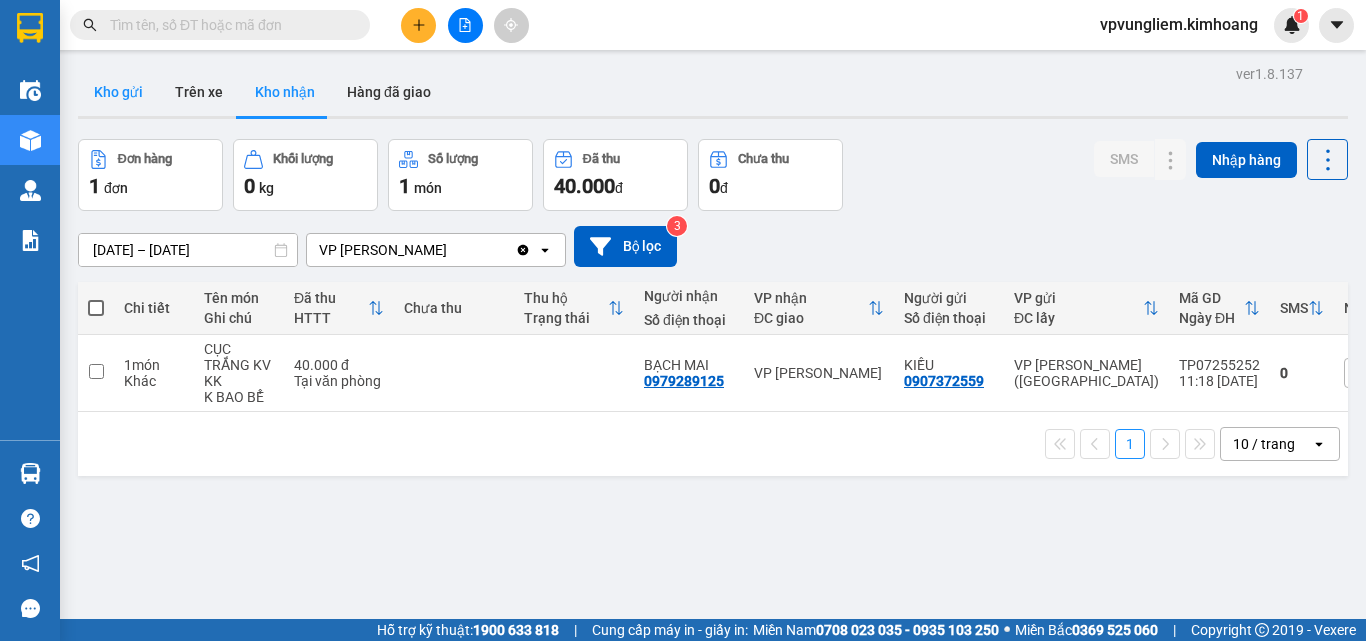 click on "Kho gửi" at bounding box center [118, 92] 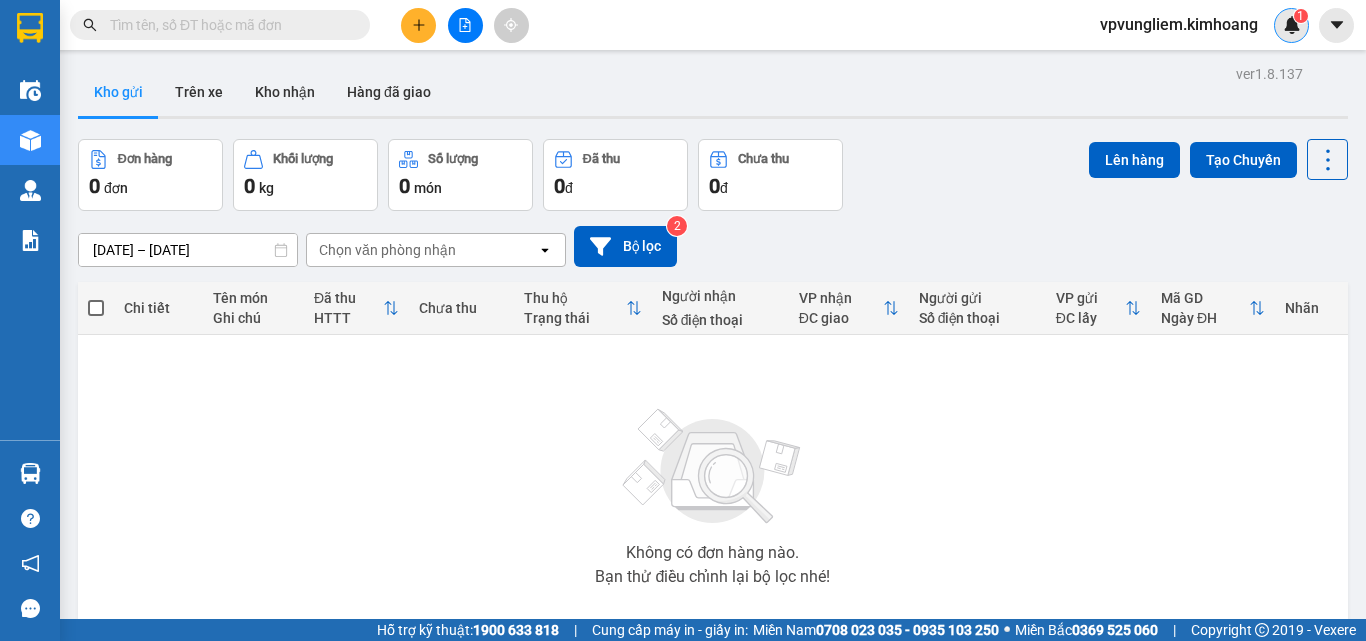 click on "1" at bounding box center [1301, 16] 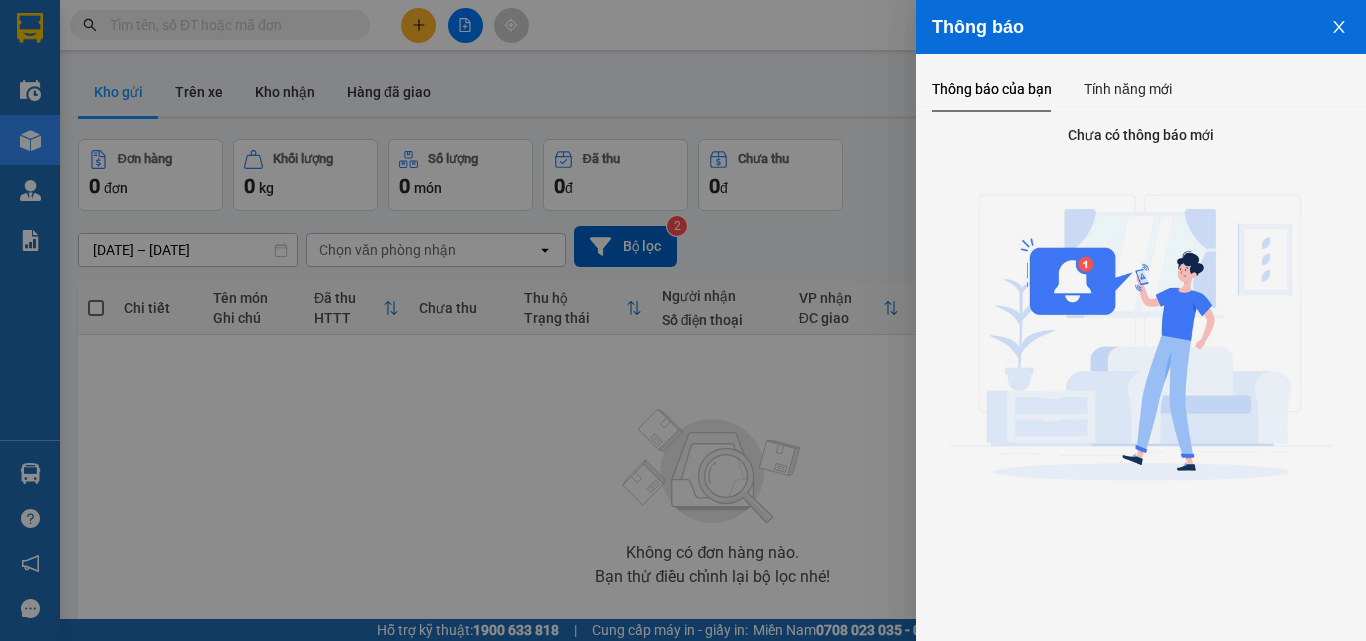 click at bounding box center (1141, 344) 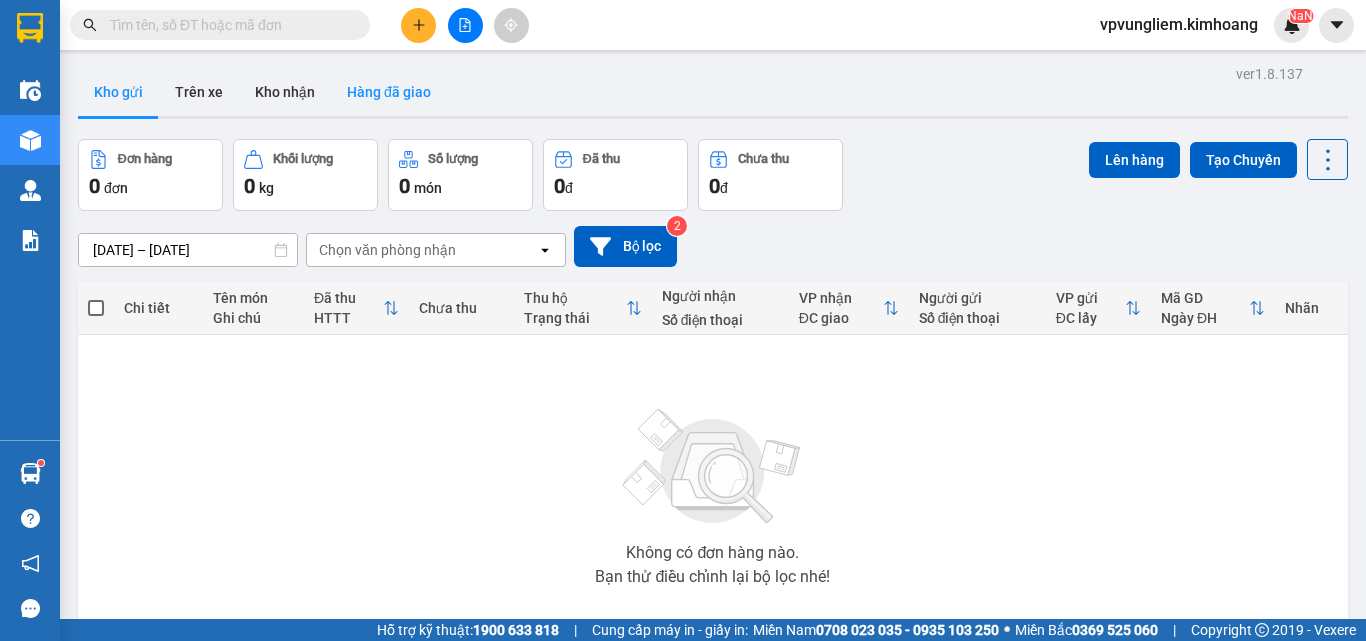 click on "Hàng đã giao" at bounding box center (389, 92) 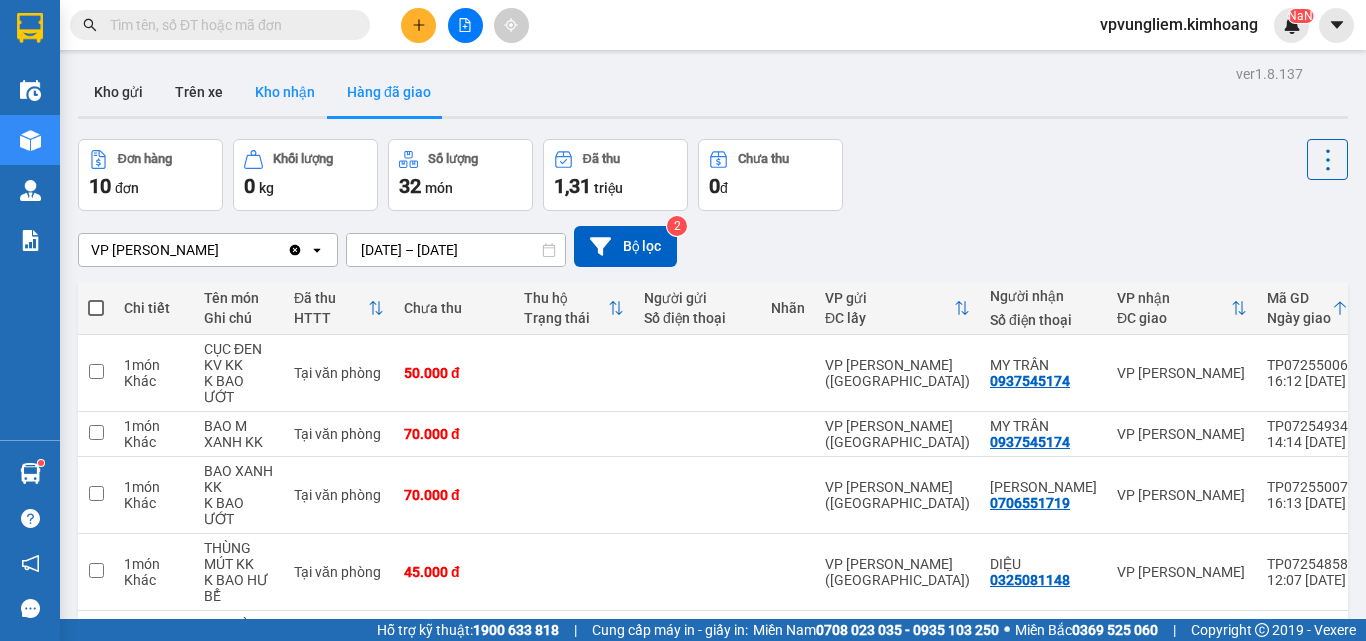 drag, startPoint x: 270, startPoint y: 94, endPoint x: 270, endPoint y: 76, distance: 18 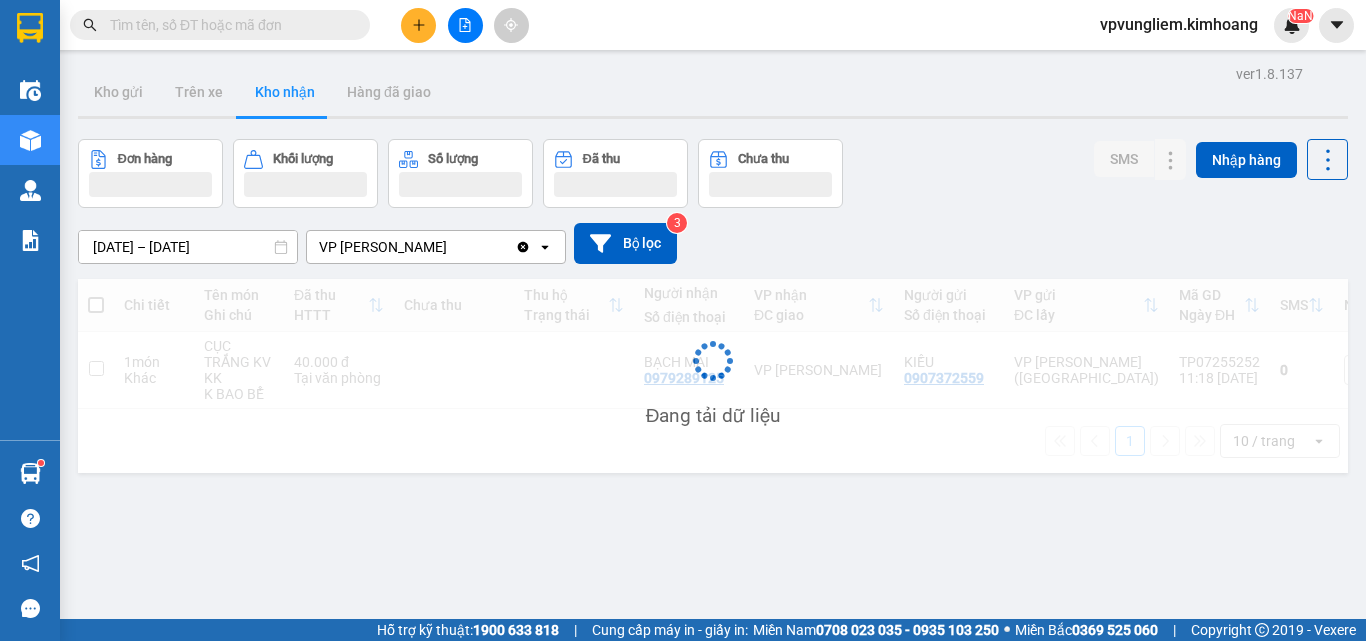 click at bounding box center [228, 25] 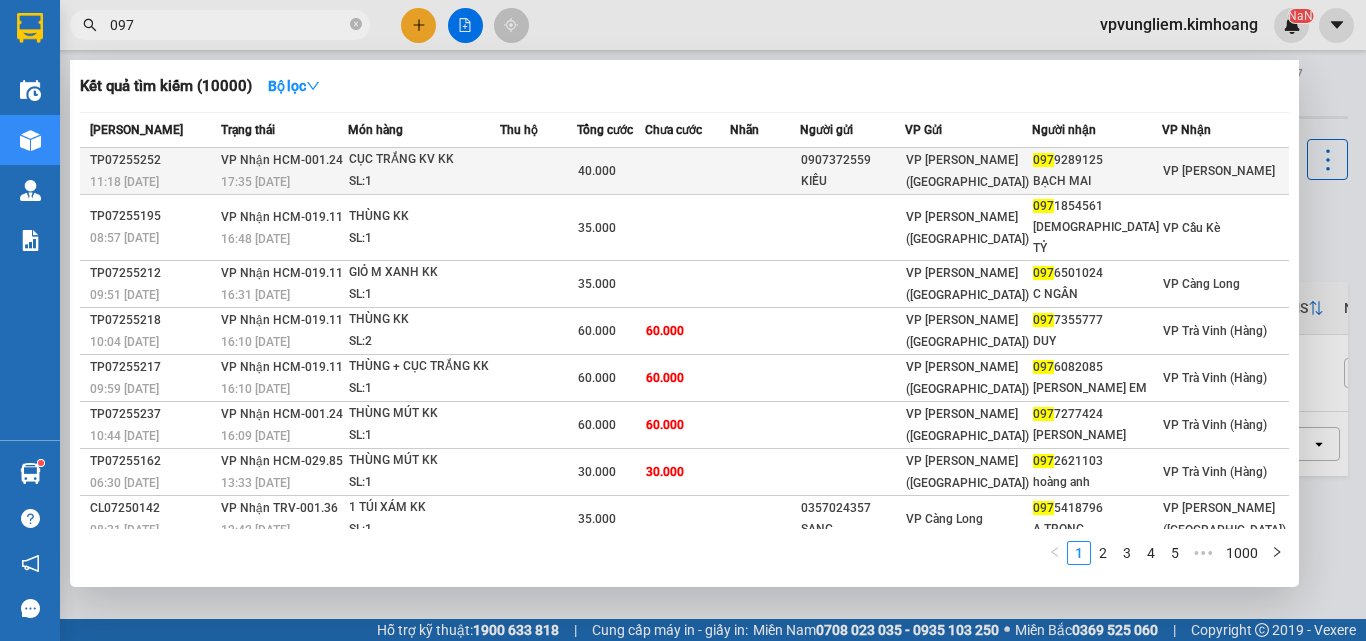 type on "097" 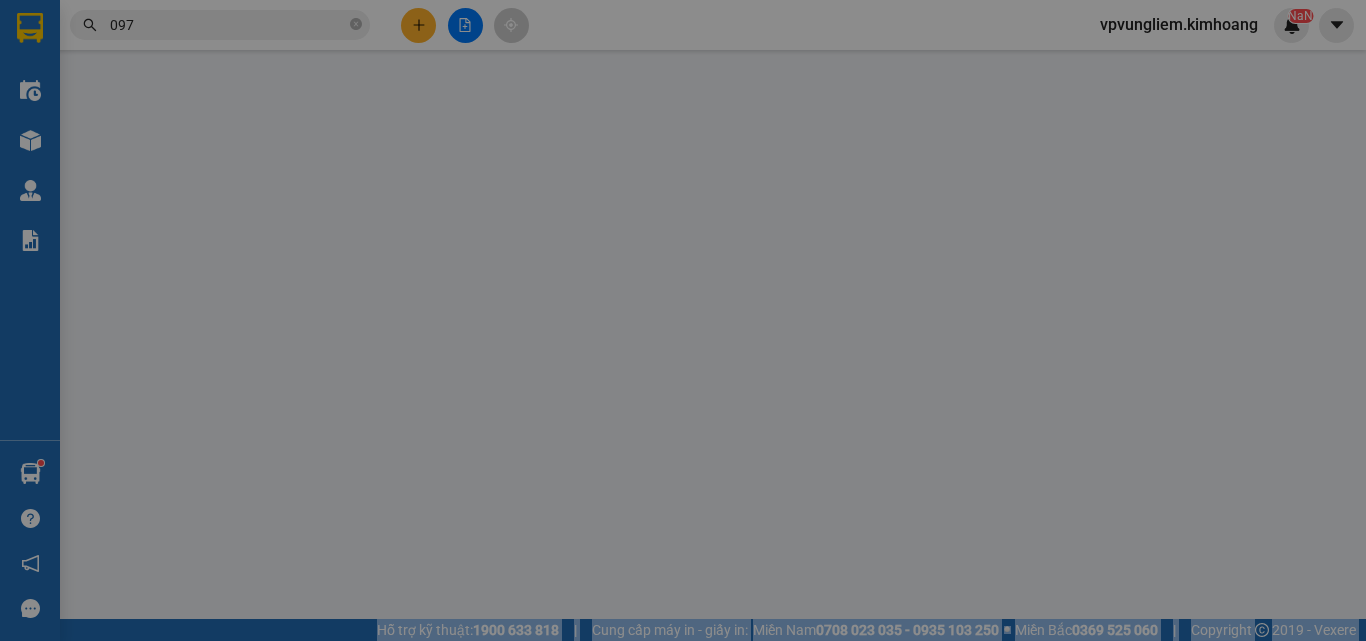 type on "0907372559" 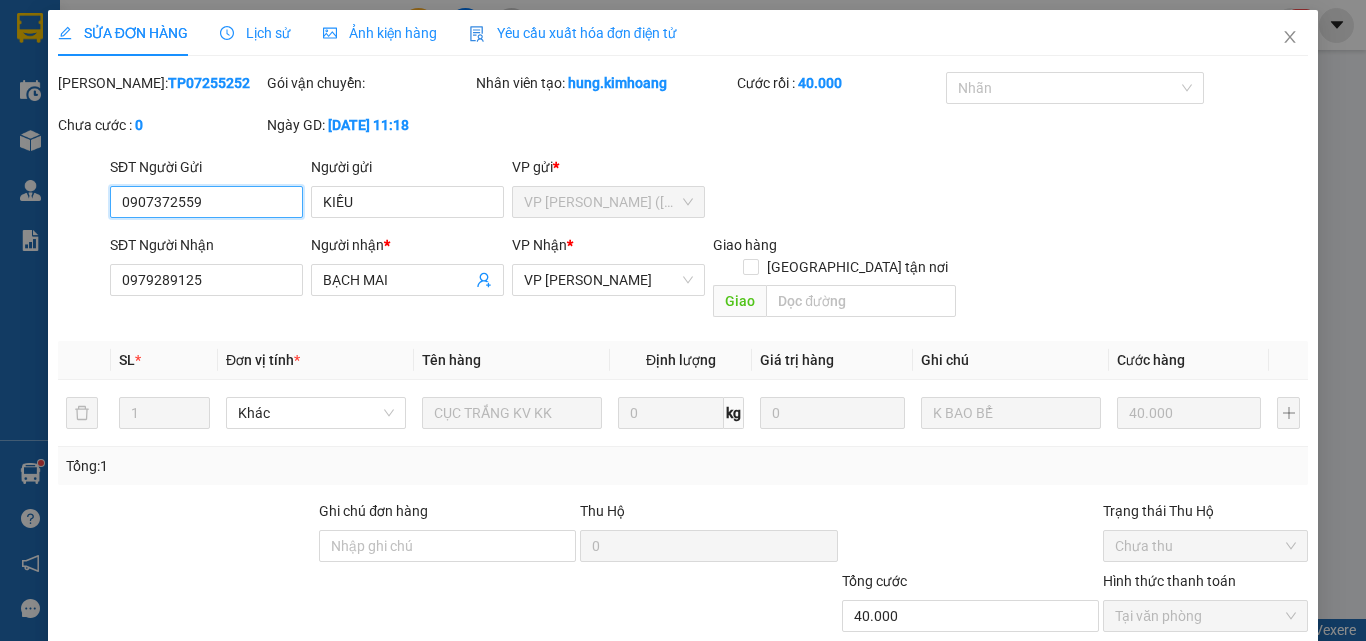scroll, scrollTop: 103, scrollLeft: 0, axis: vertical 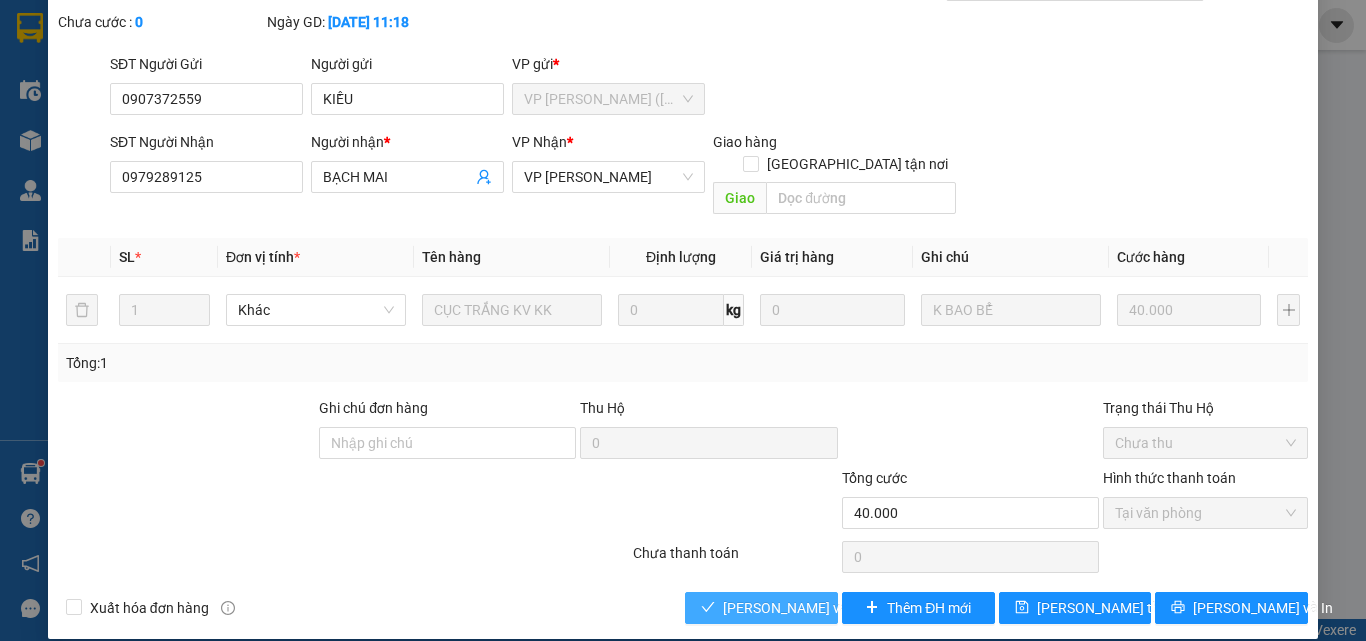click on "[PERSON_NAME] và Giao hàng" at bounding box center [819, 608] 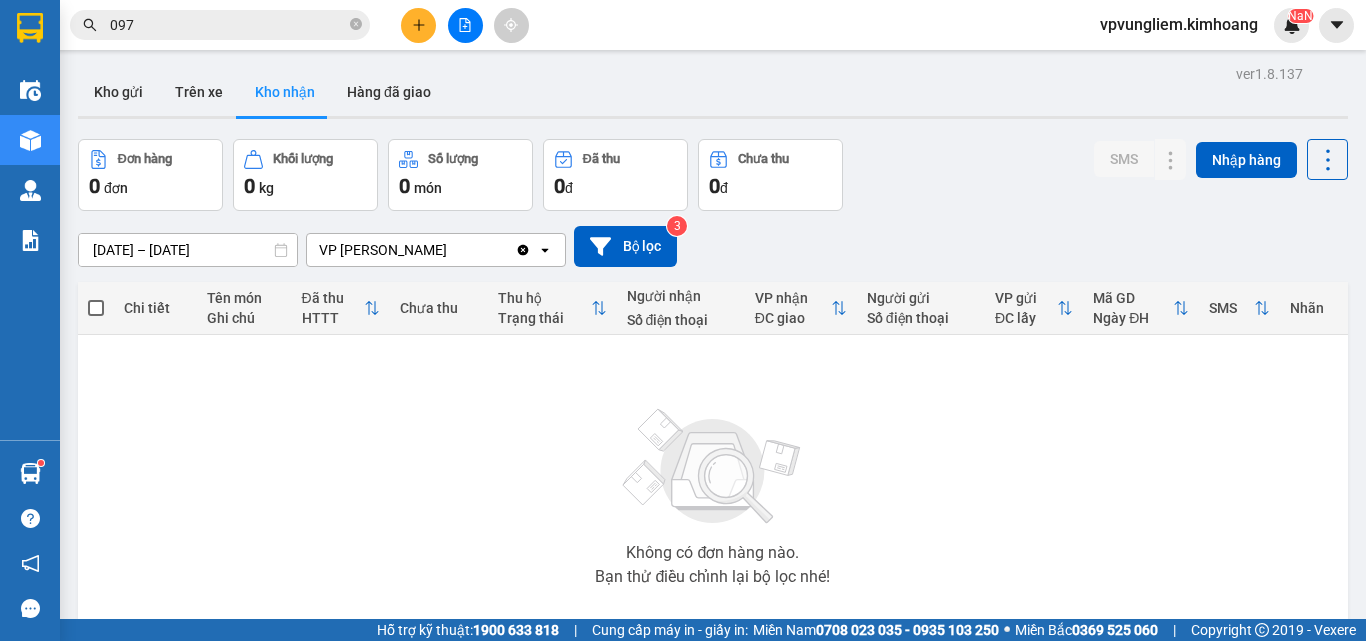 click on "097" at bounding box center (220, 25) 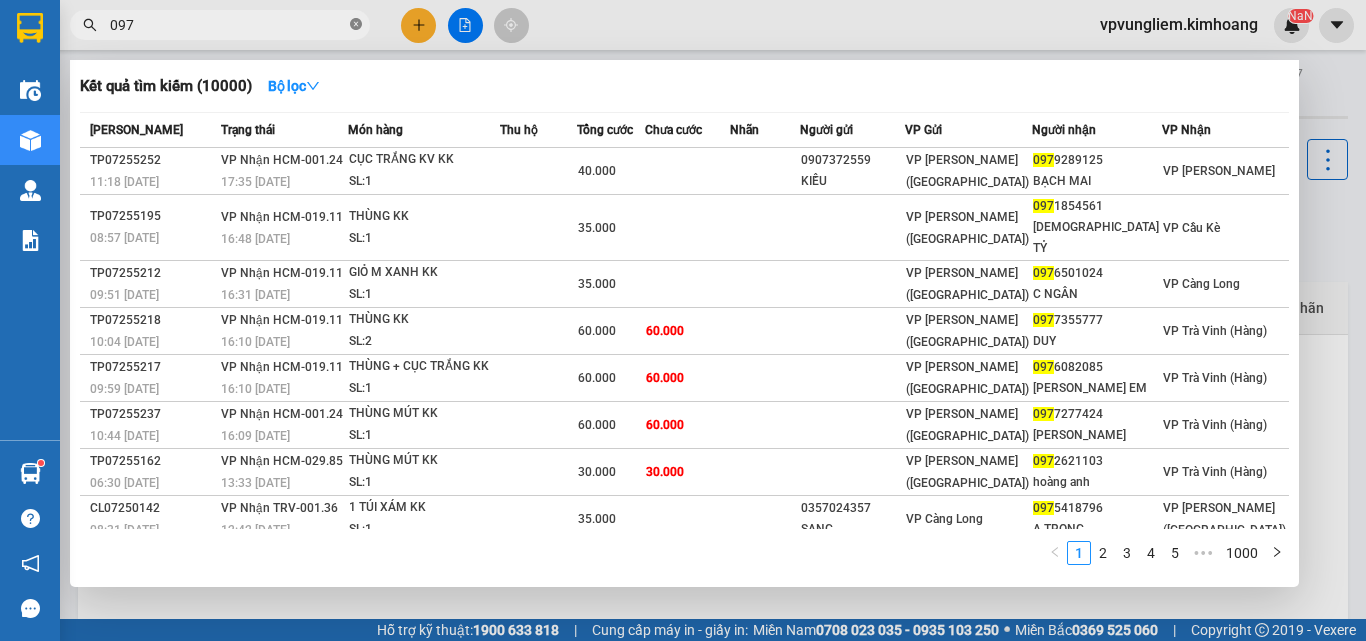 click at bounding box center (356, 25) 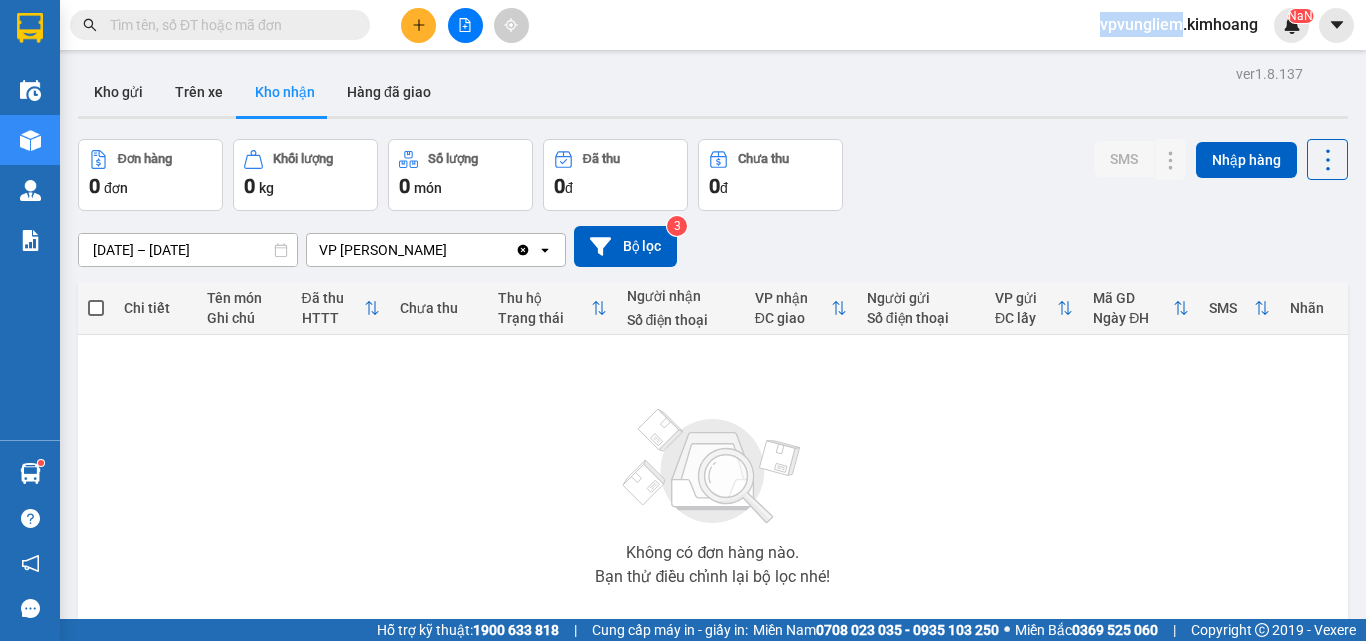 click at bounding box center (356, 25) 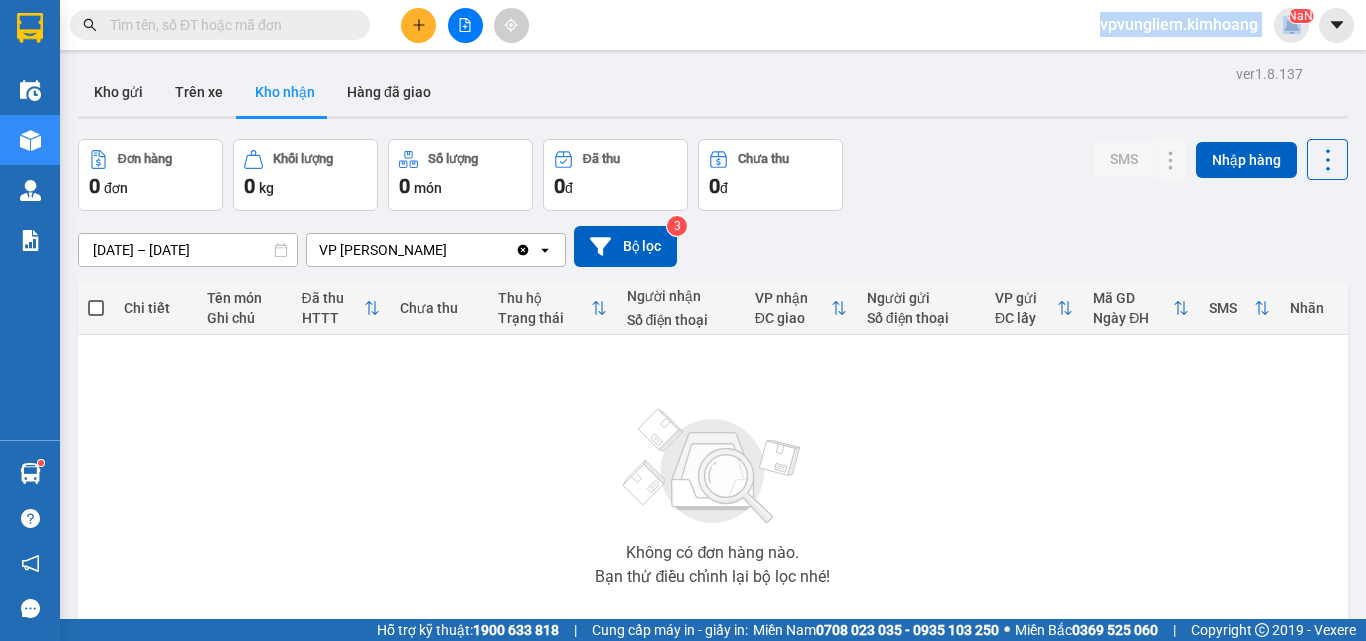 click at bounding box center (356, 25) 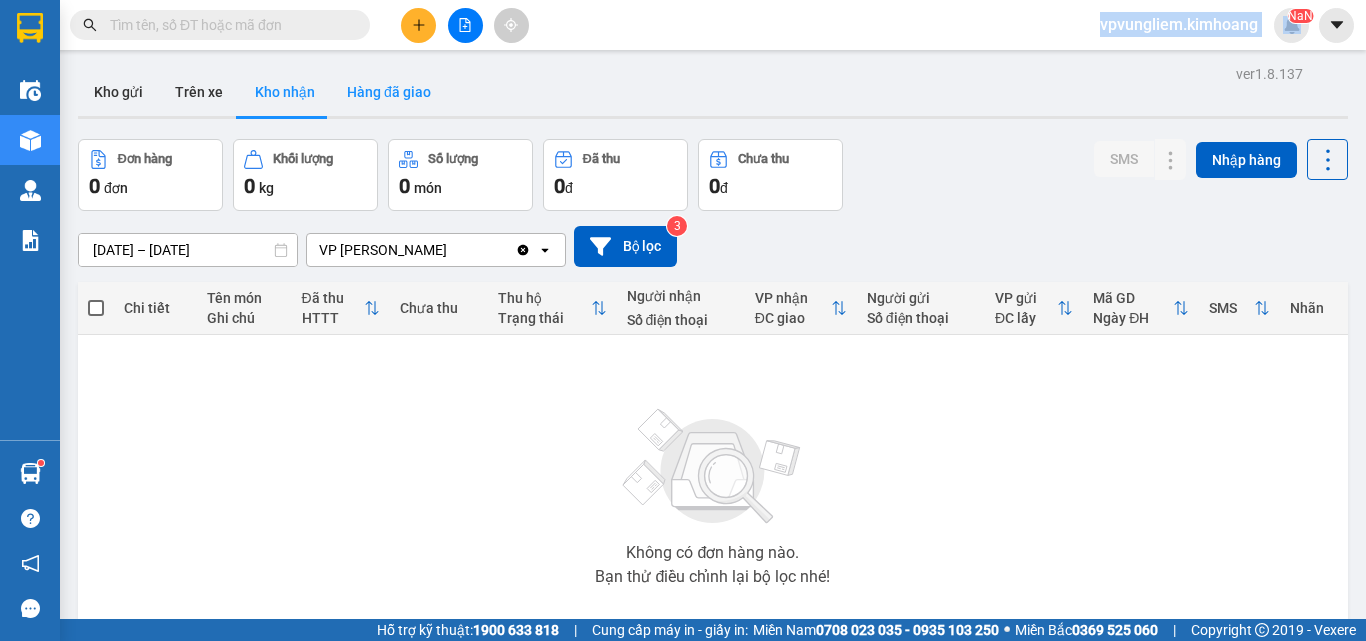 click on "Hàng đã giao" at bounding box center [389, 92] 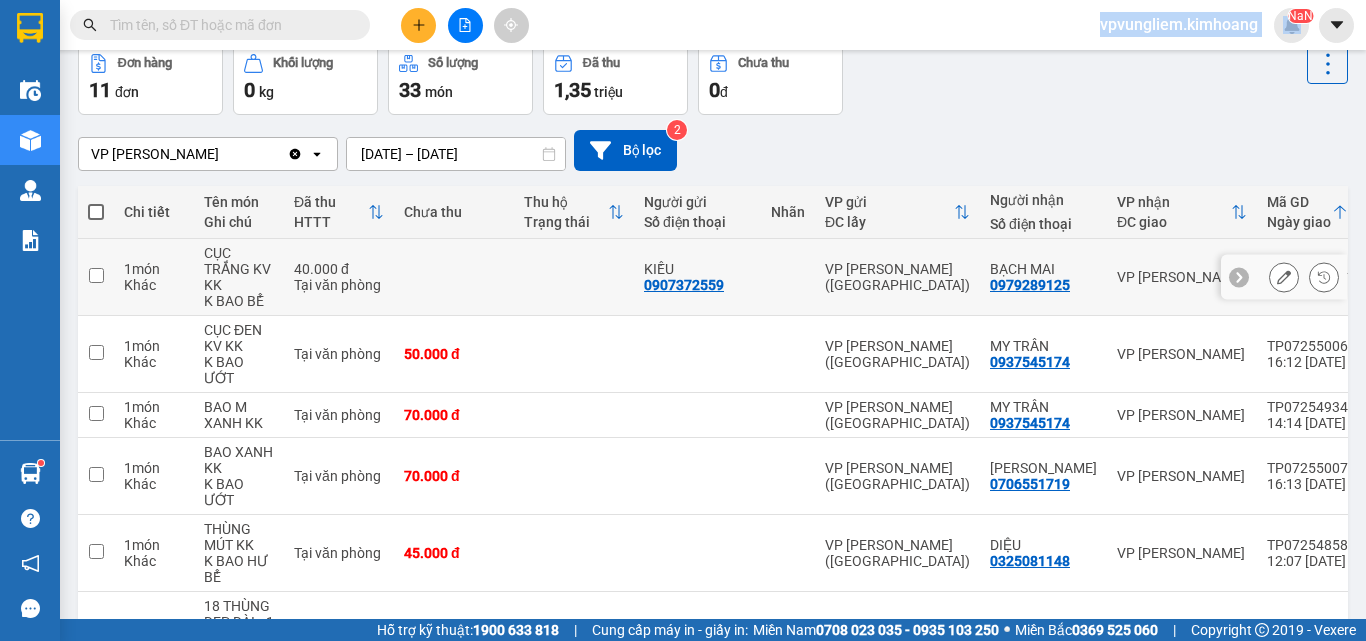 scroll, scrollTop: 0, scrollLeft: 0, axis: both 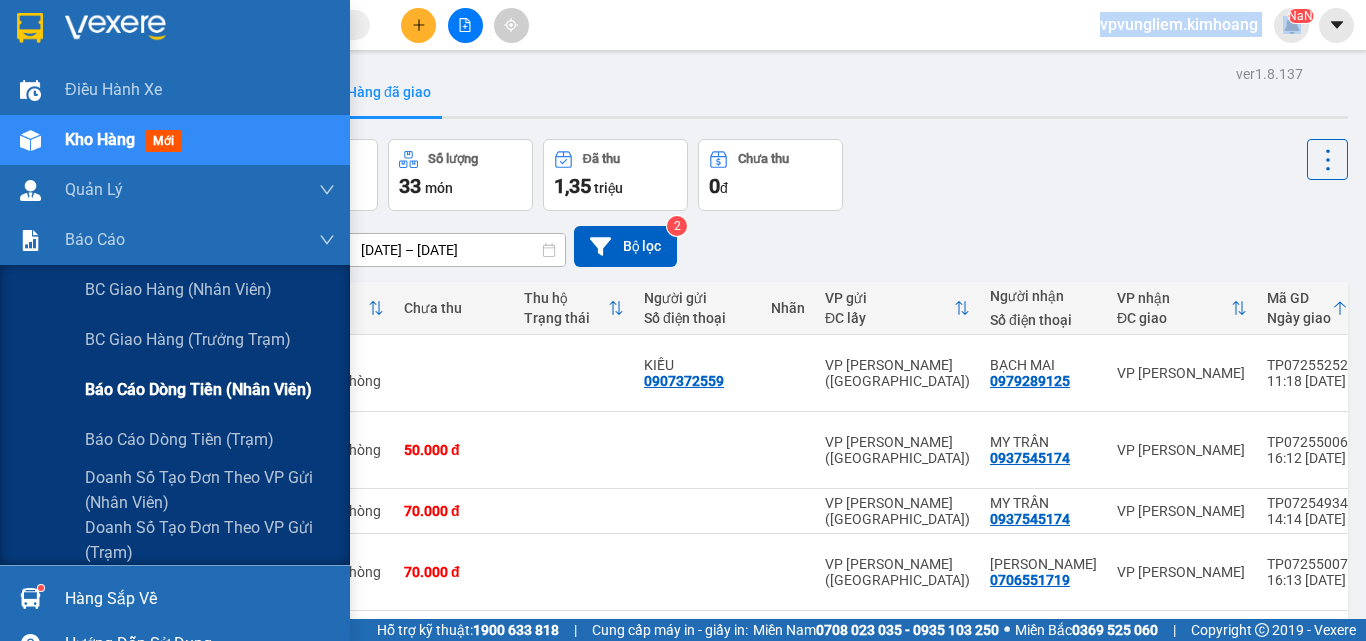 click on "Báo cáo dòng tiền (nhân viên)" at bounding box center [198, 389] 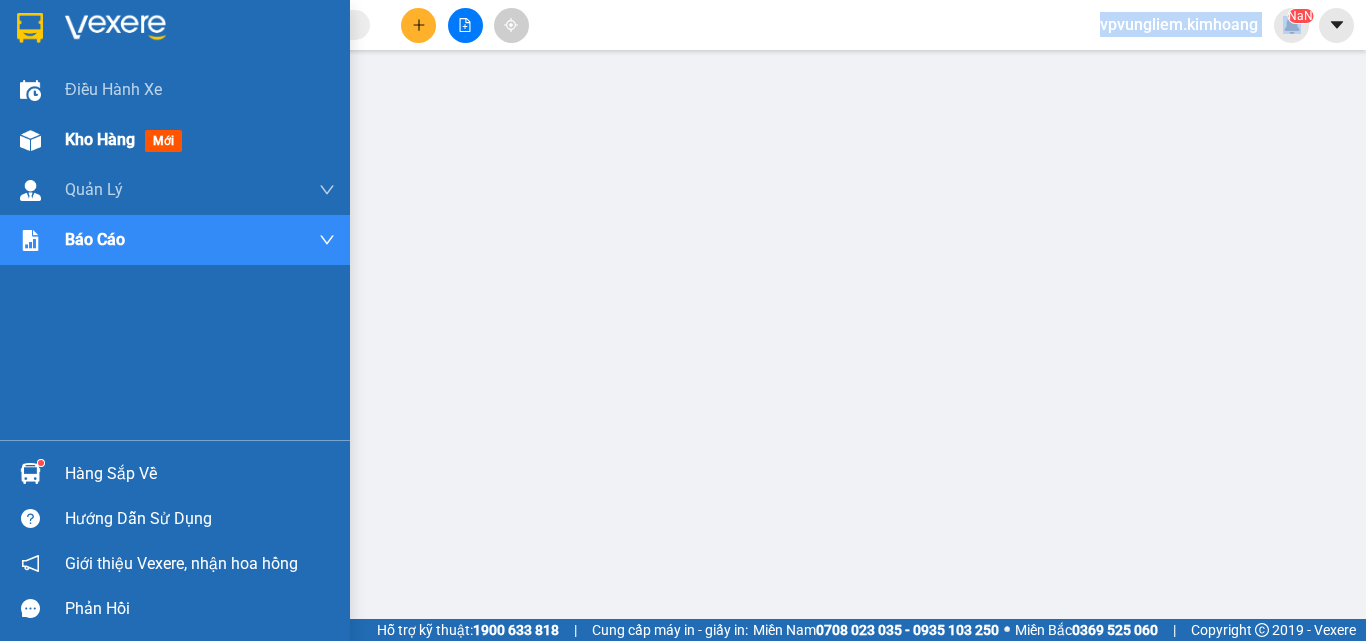 click on "Kho hàng mới" at bounding box center (200, 140) 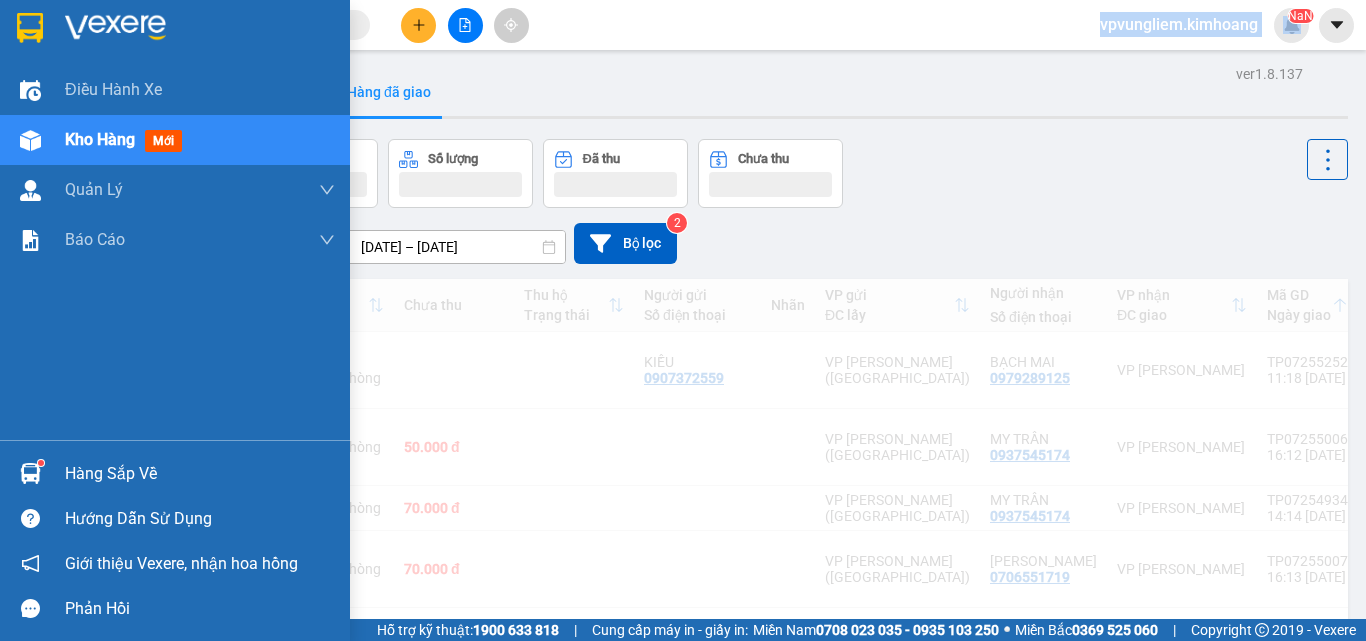 click on "Kho hàng mới" at bounding box center [200, 140] 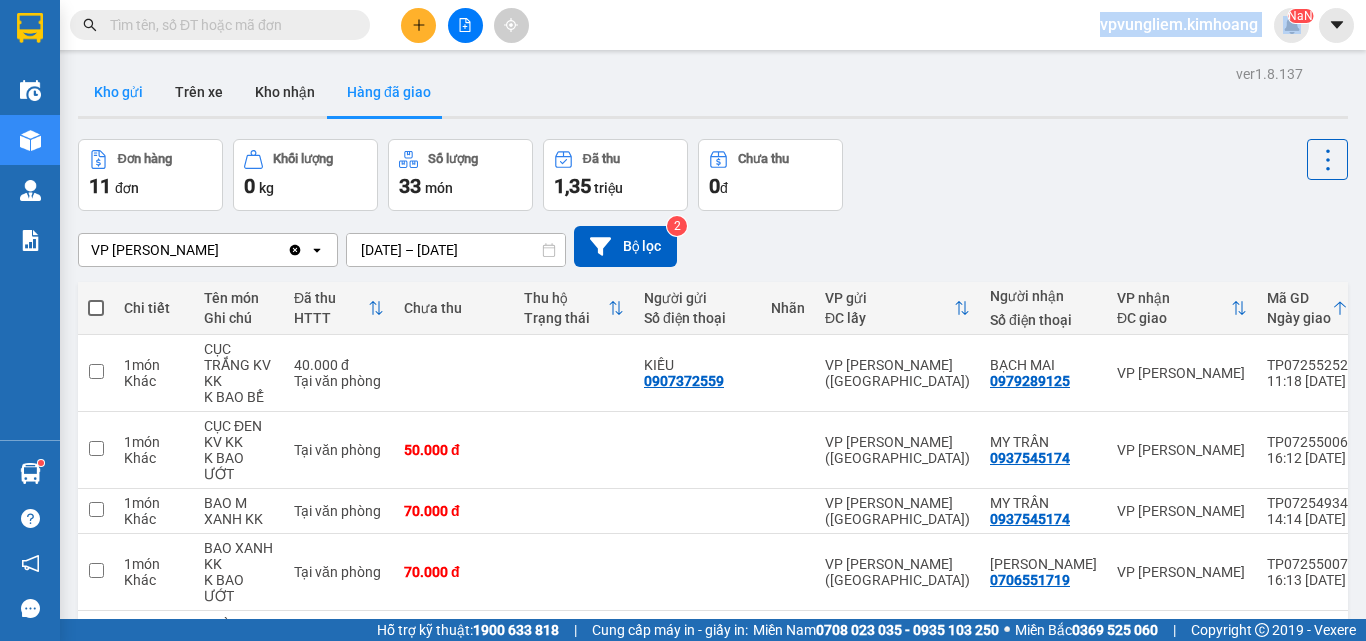 click on "Kho gửi" at bounding box center (118, 92) 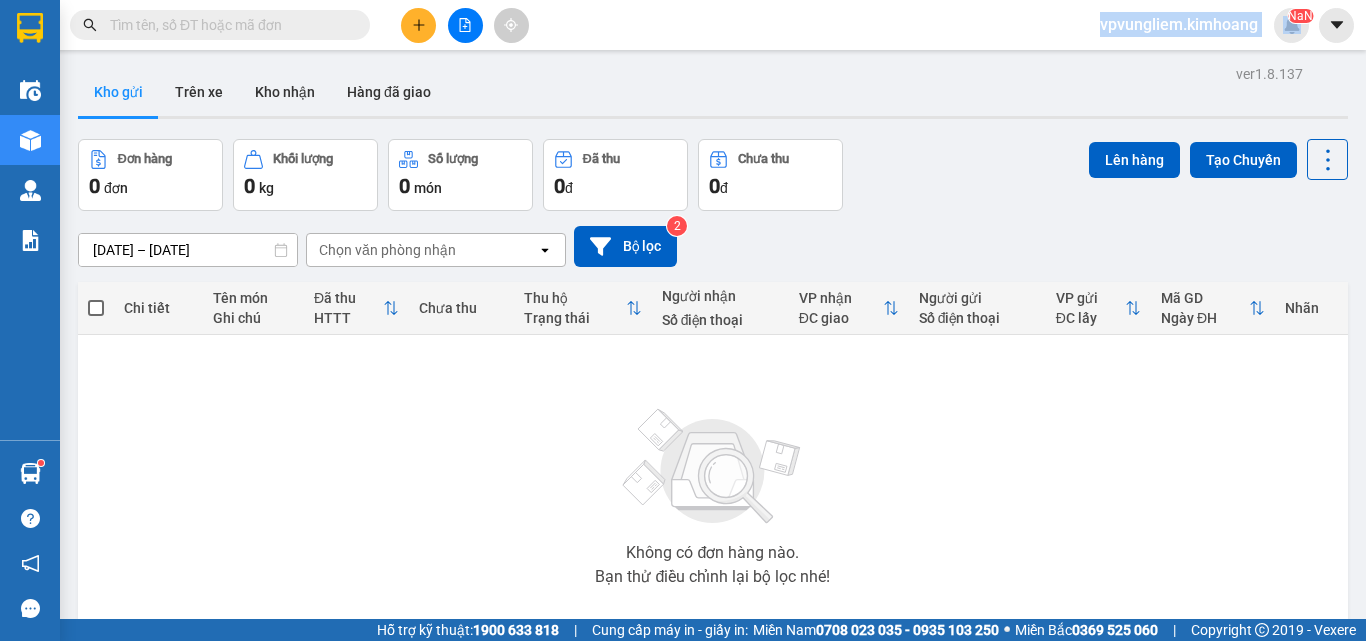 type 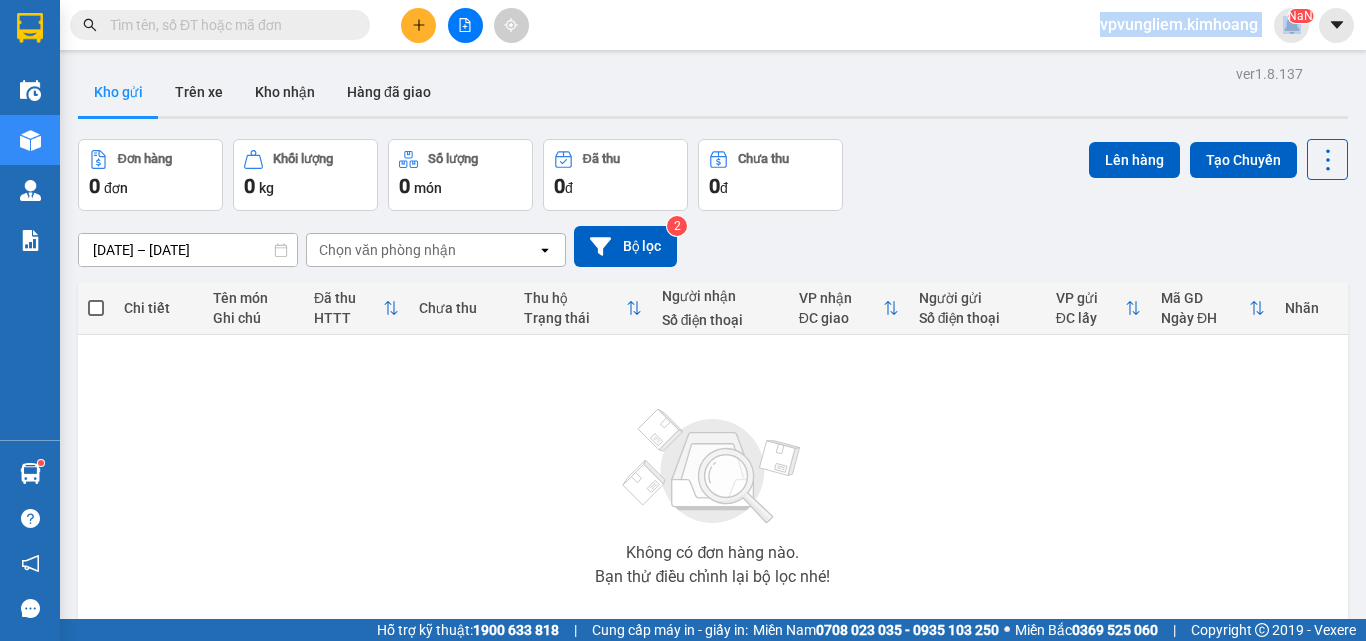 click on "Kho gửi" at bounding box center (118, 92) 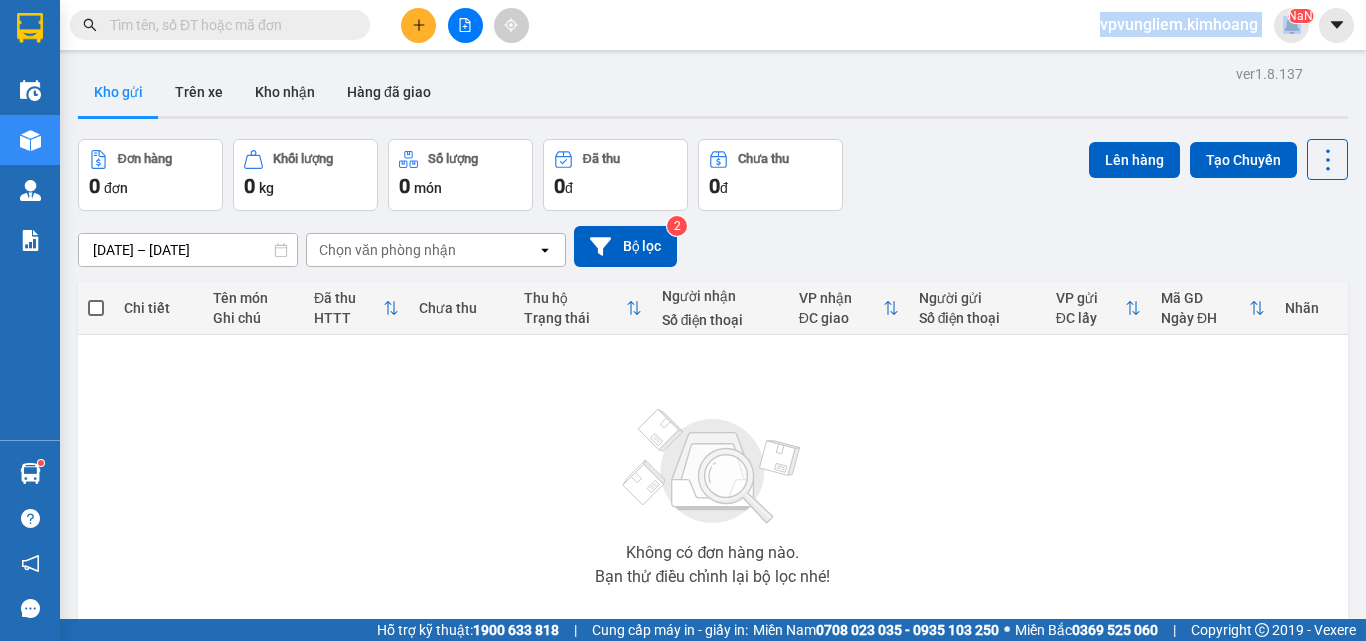 click on "Kho gửi" at bounding box center (118, 92) 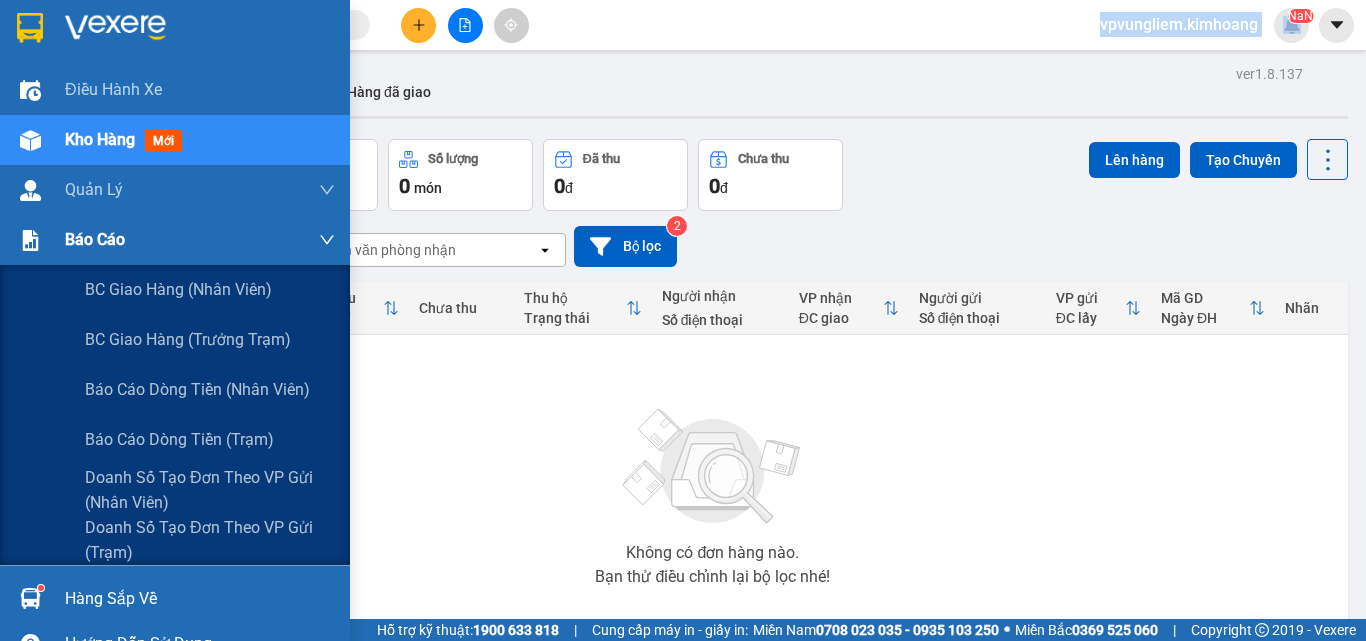 click on "Báo cáo" at bounding box center (200, 240) 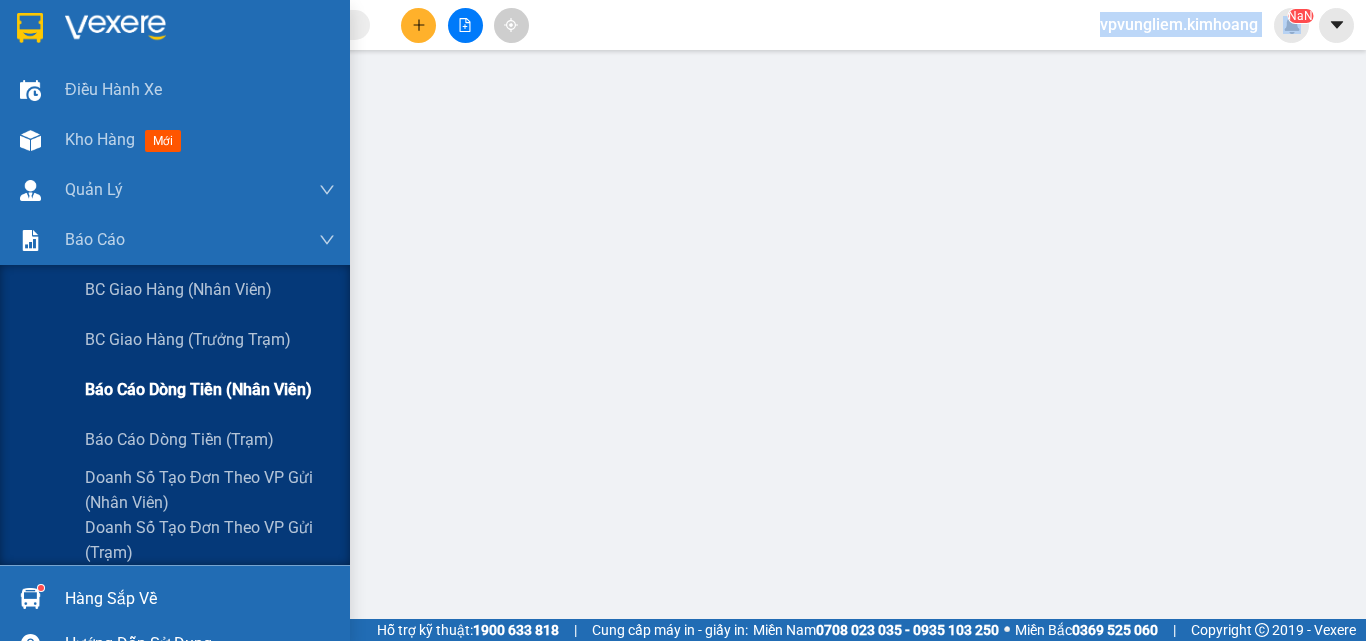 click on "Báo cáo dòng tiền (nhân viên)" at bounding box center [198, 389] 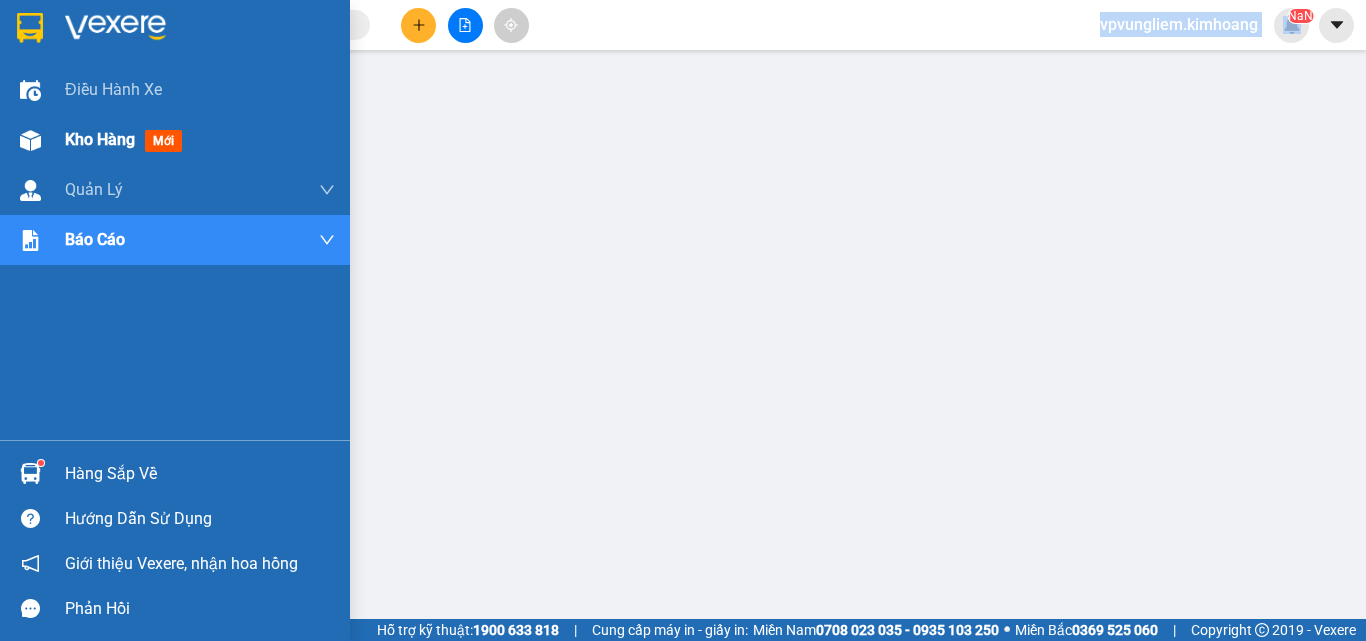 click on "Kho hàng mới" at bounding box center [200, 140] 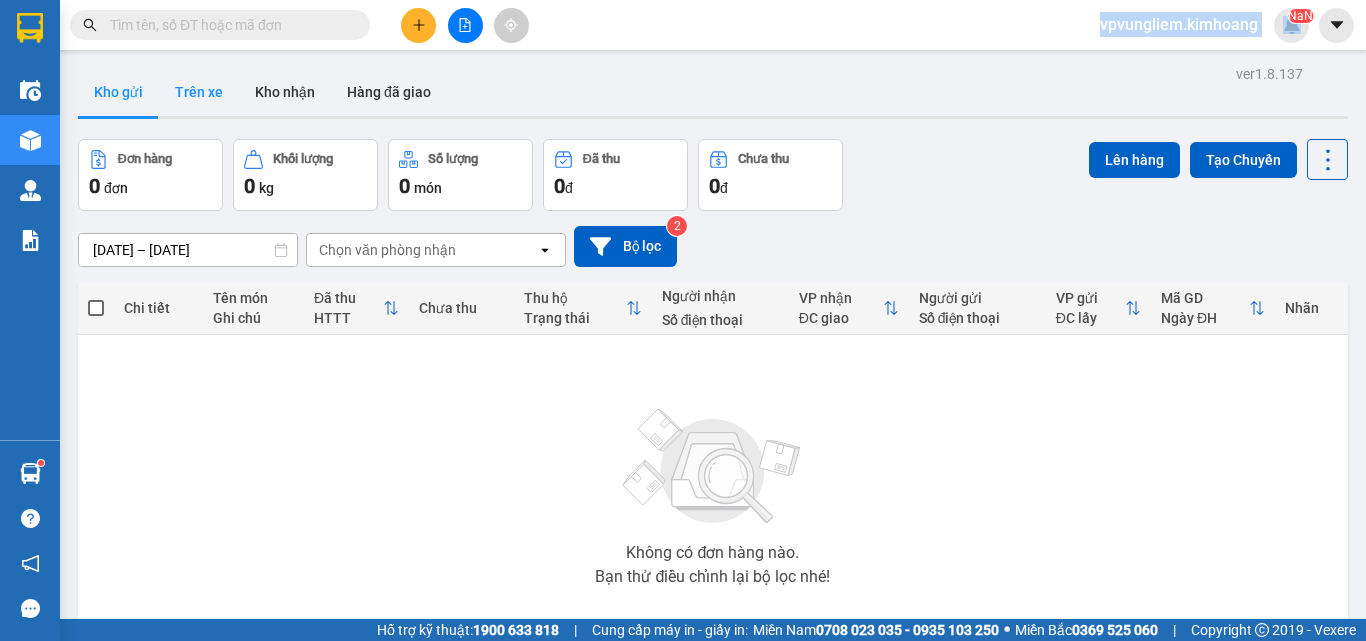 click on "Trên xe" at bounding box center (199, 92) 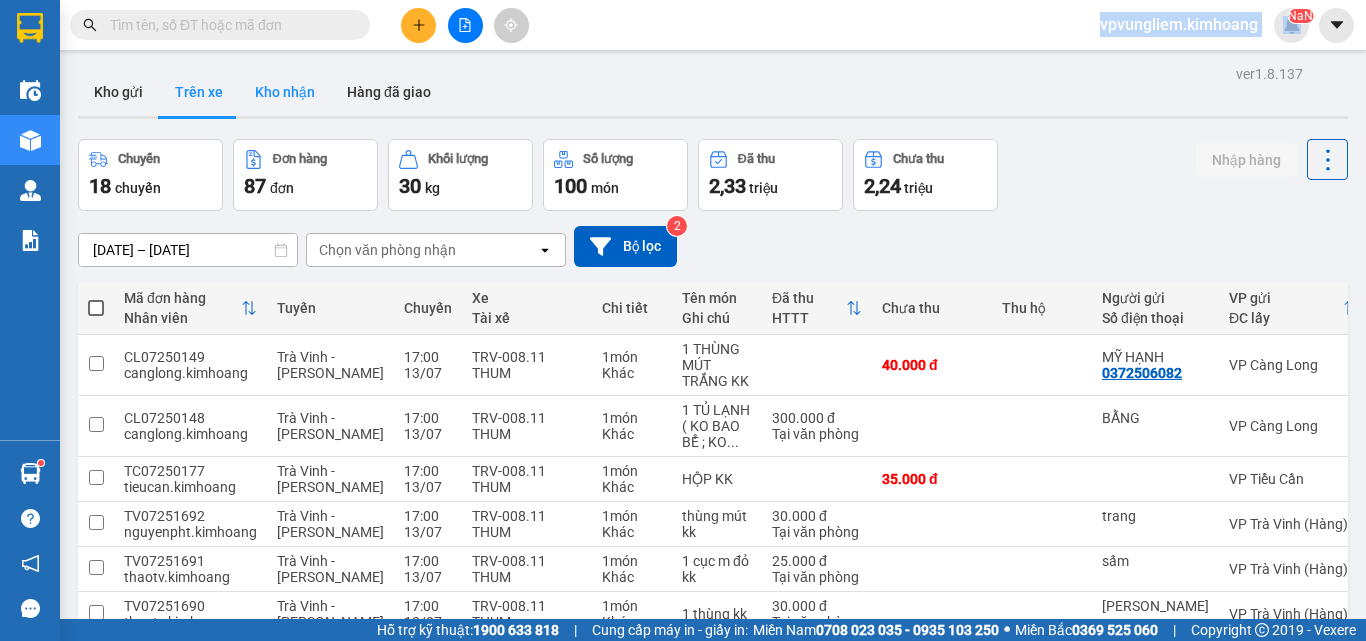 click on "Kho nhận" at bounding box center [285, 92] 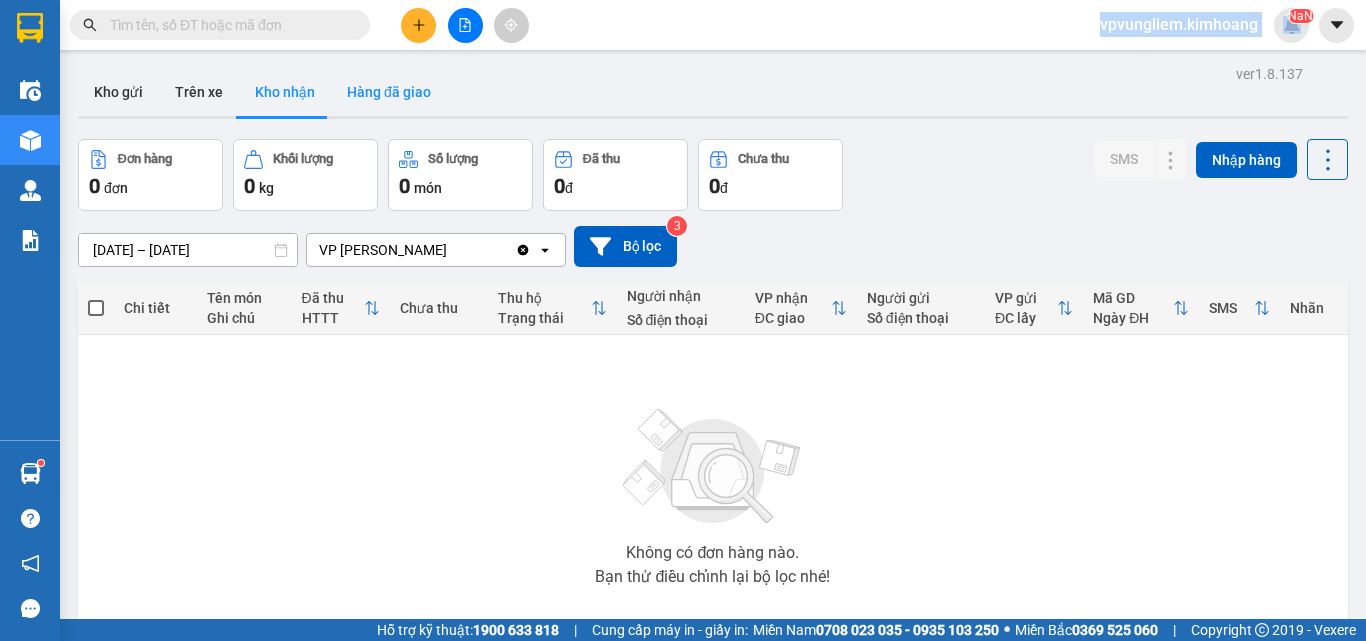 click on "Hàng đã giao" at bounding box center (389, 92) 